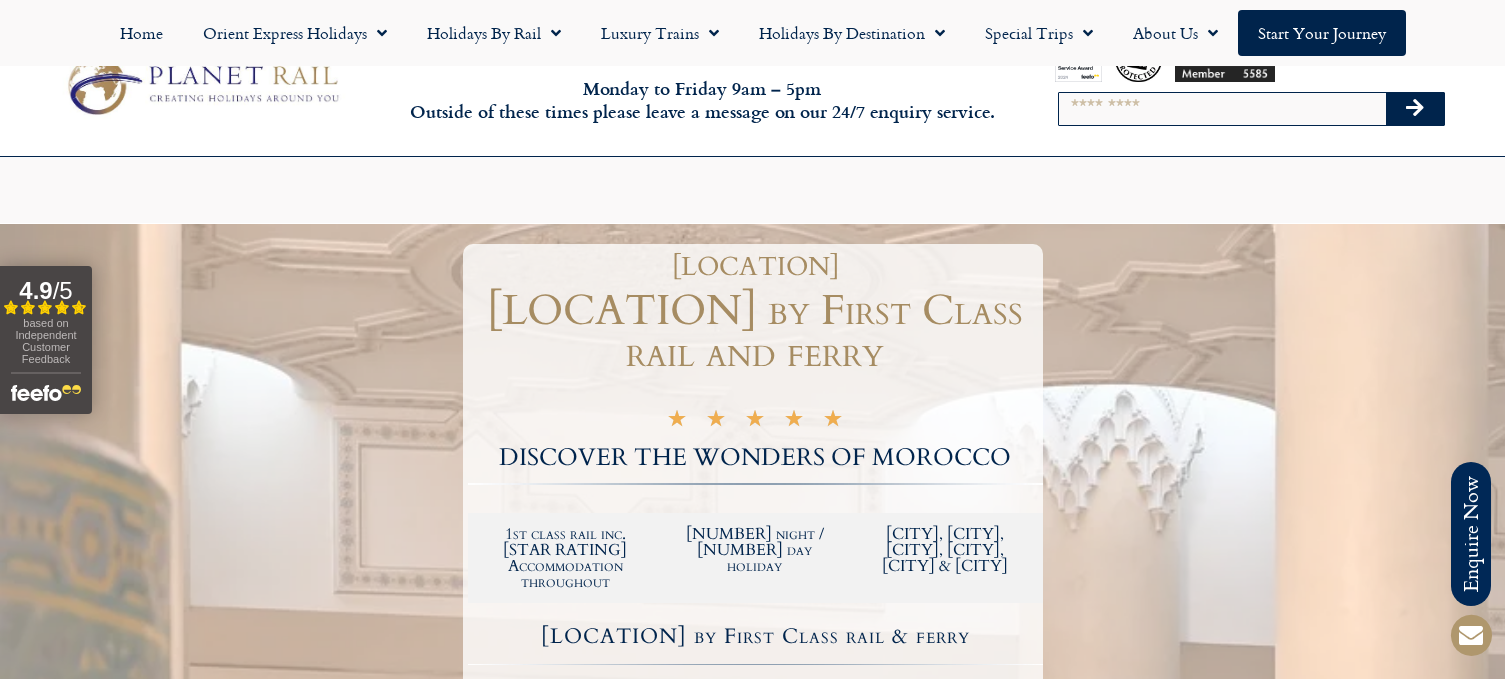 scroll, scrollTop: 6863, scrollLeft: 0, axis: vertical 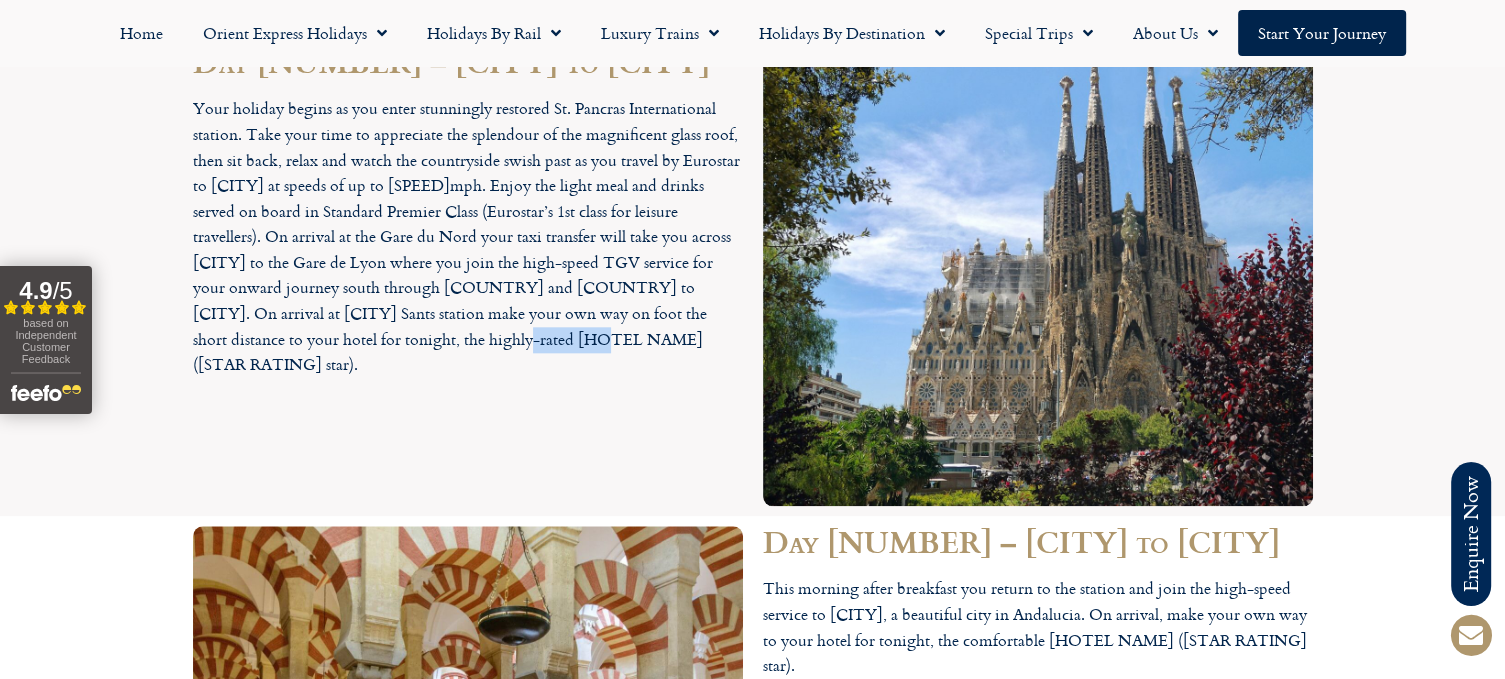 drag, startPoint x: 364, startPoint y: 340, endPoint x: 438, endPoint y: 336, distance: 74.10803 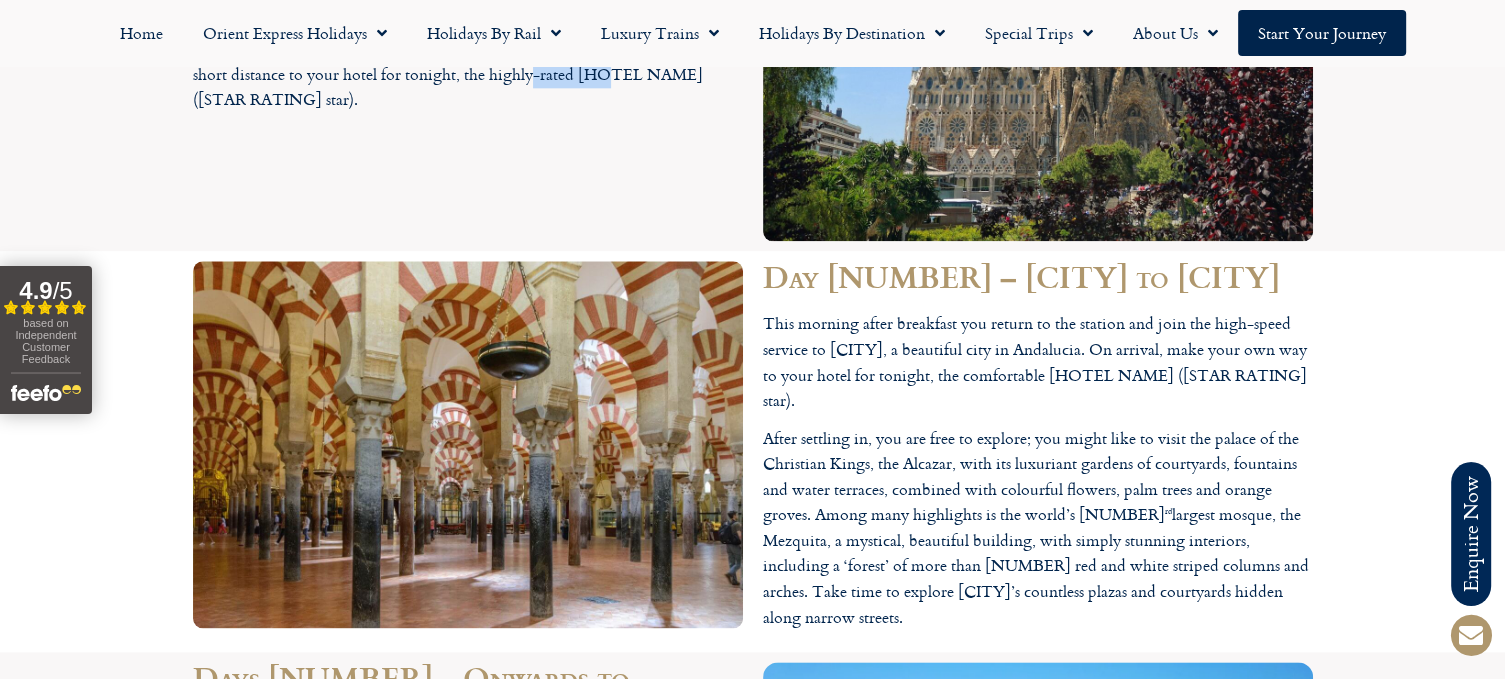scroll, scrollTop: 2400, scrollLeft: 0, axis: vertical 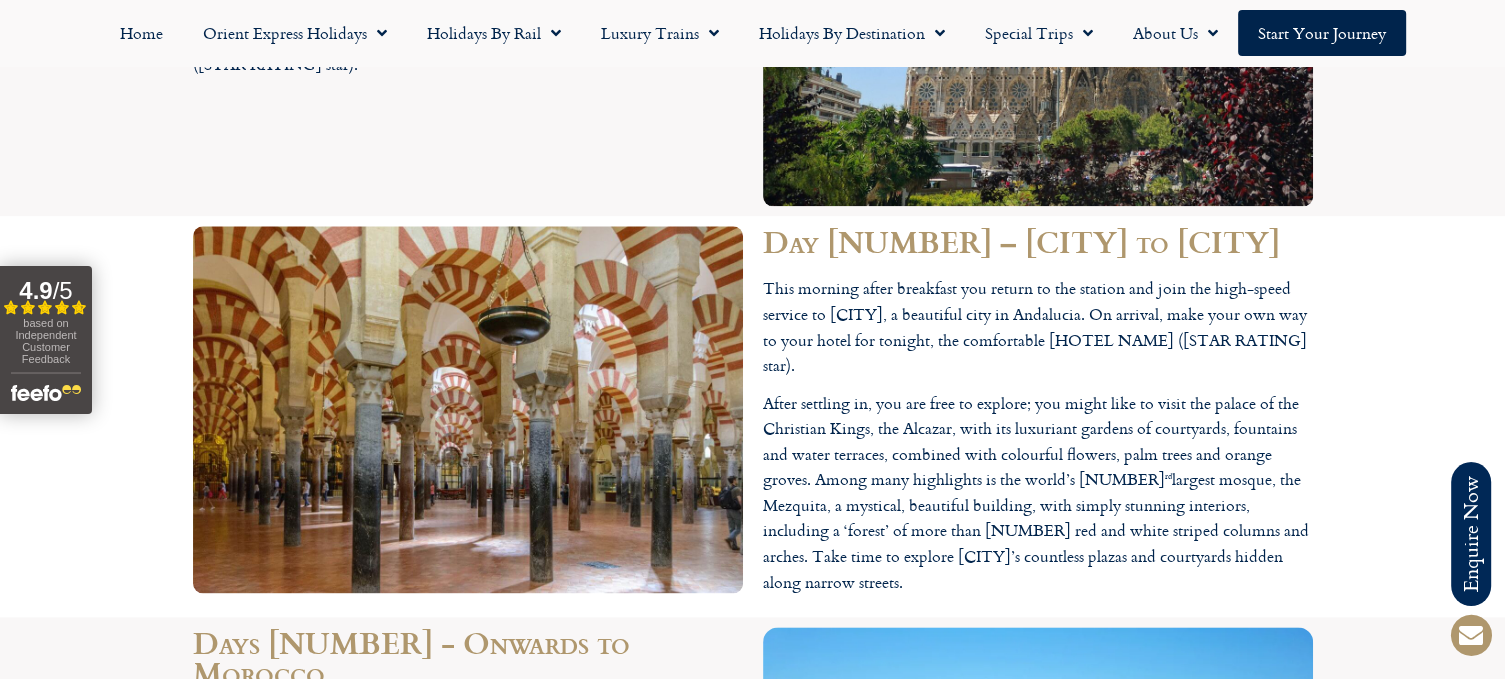 click on "This morning after breakfast you return to the station and join the high-speed service to [CITY], a beautiful city in Andalucia. On arrival, make your own way to your hotel for tonight, the comfortable [HOTEL NAME] ([STAR RATING] star)." at bounding box center [1038, 327] 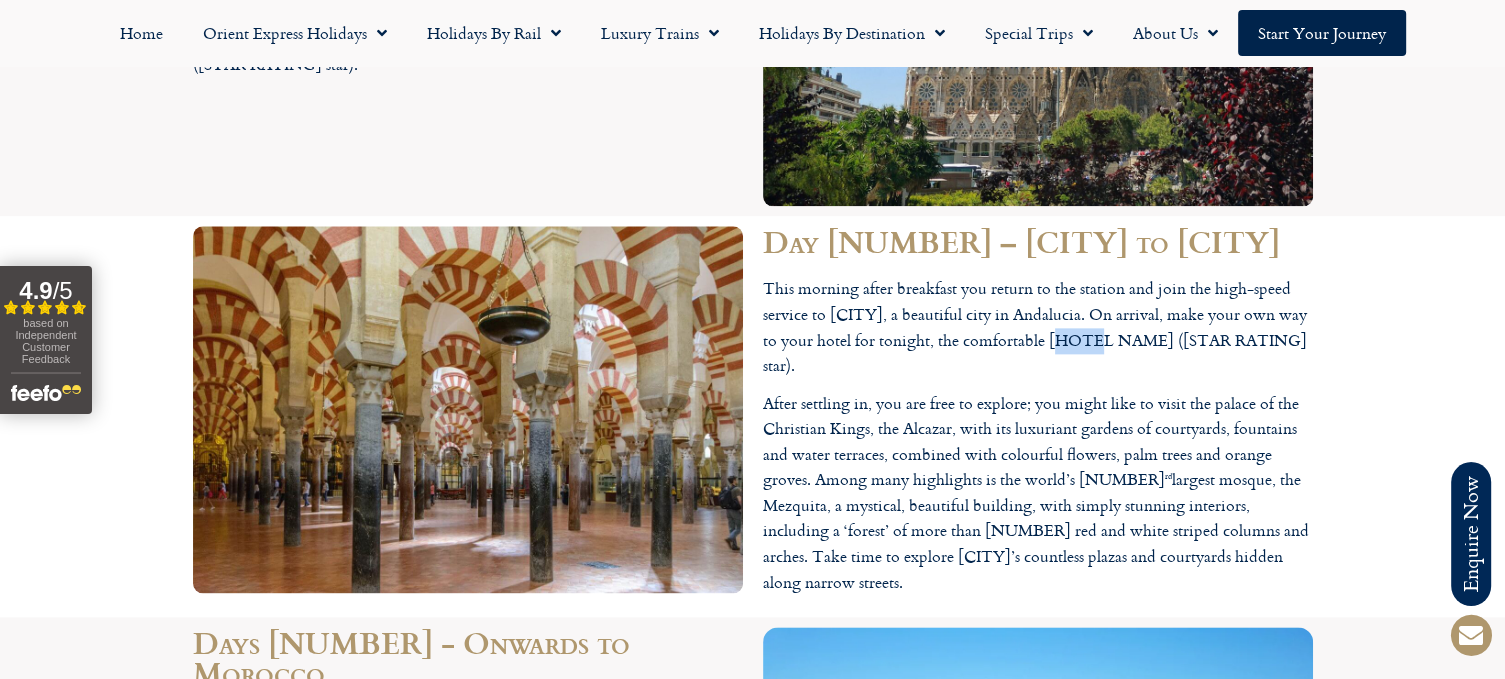 click on "This morning after breakfast you return to the station and join the high-speed service to [CITY], a beautiful city in Andalucia. On arrival, make your own way to your hotel for tonight, the comfortable [HOTEL NAME] ([STAR RATING] star)." at bounding box center (1038, 327) 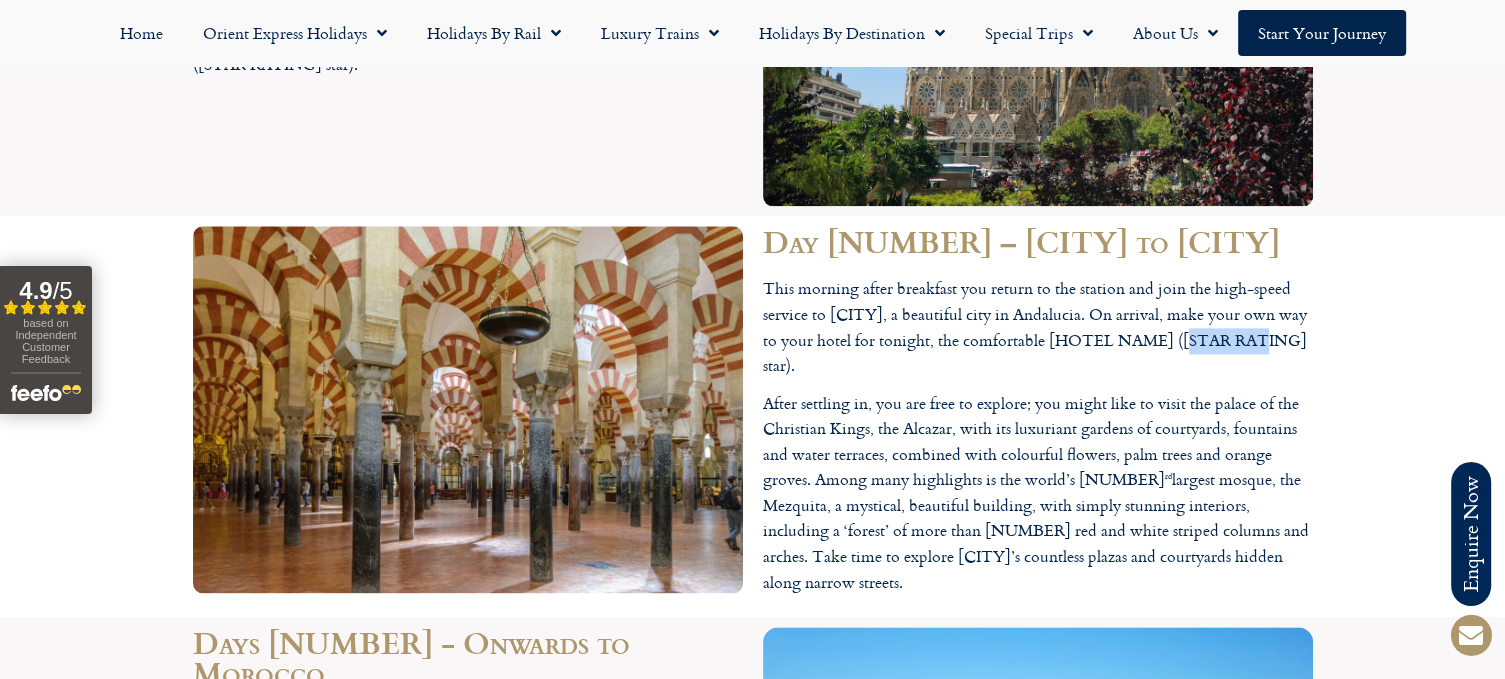 drag, startPoint x: 1224, startPoint y: 344, endPoint x: 1153, endPoint y: 344, distance: 71 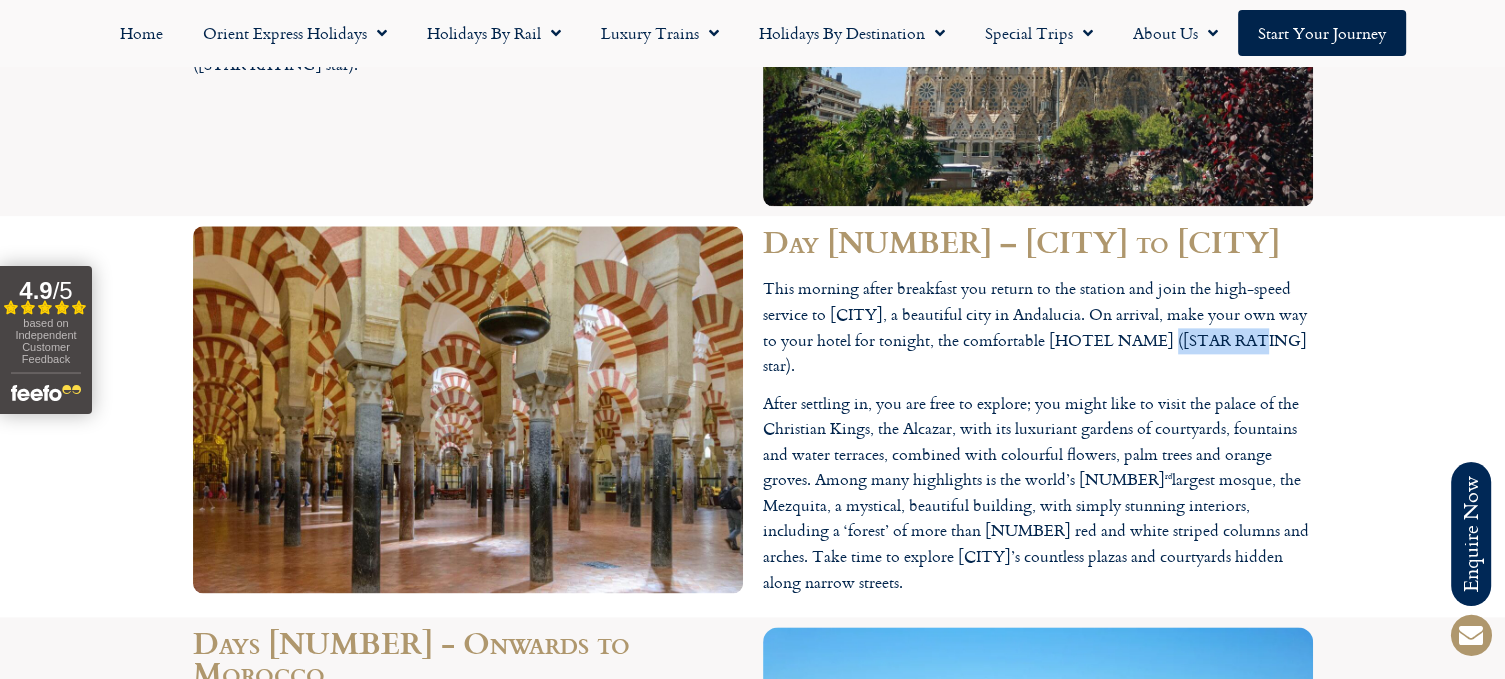 click on "This morning after breakfast you return to the station and join the high-speed service to [CITY], a beautiful city in Andalucia. On arrival, make your own way to your hotel for tonight, the comfortable [HOTEL NAME] ([STAR RATING] star)." at bounding box center [1038, 327] 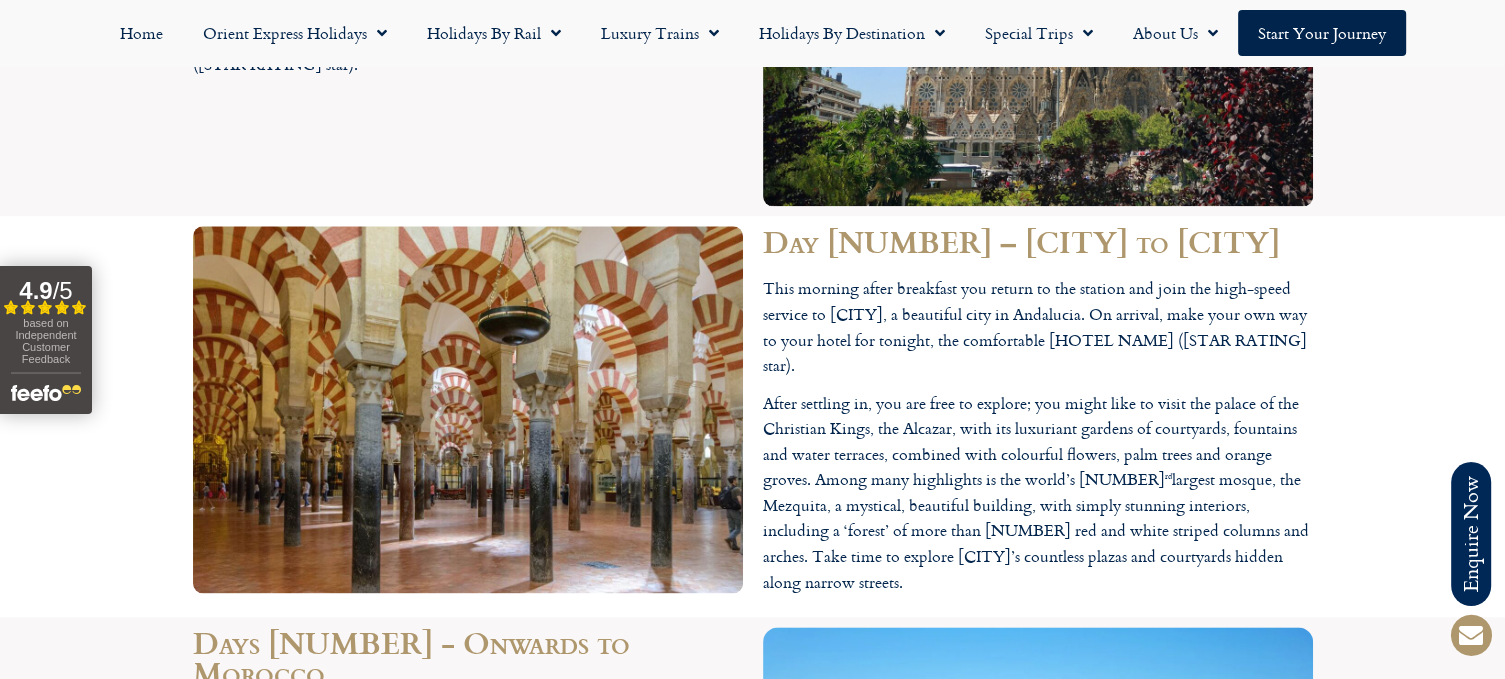 click on "This morning after breakfast you return to the station and join the high-speed service to [CITY], a beautiful city in Andalucia. On arrival, make your own way to your hotel for tonight, the comfortable [HOTEL NAME] ([STAR RATING] star)." at bounding box center (1038, 327) 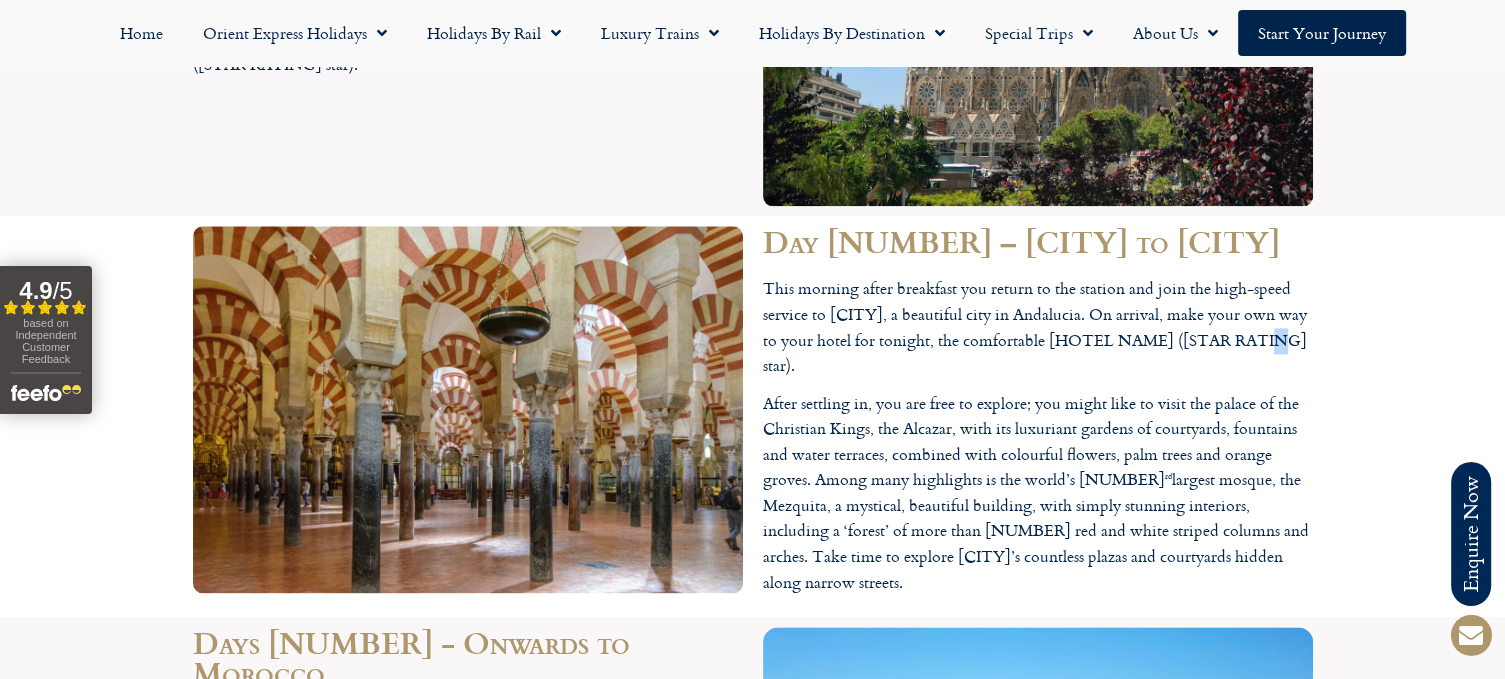 click on "This morning after breakfast you return to the station and join the high-speed service to [CITY], a beautiful city in Andalucia. On arrival, make your own way to your hotel for tonight, the comfortable [HOTEL NAME] ([STAR RATING] star)." at bounding box center (1038, 327) 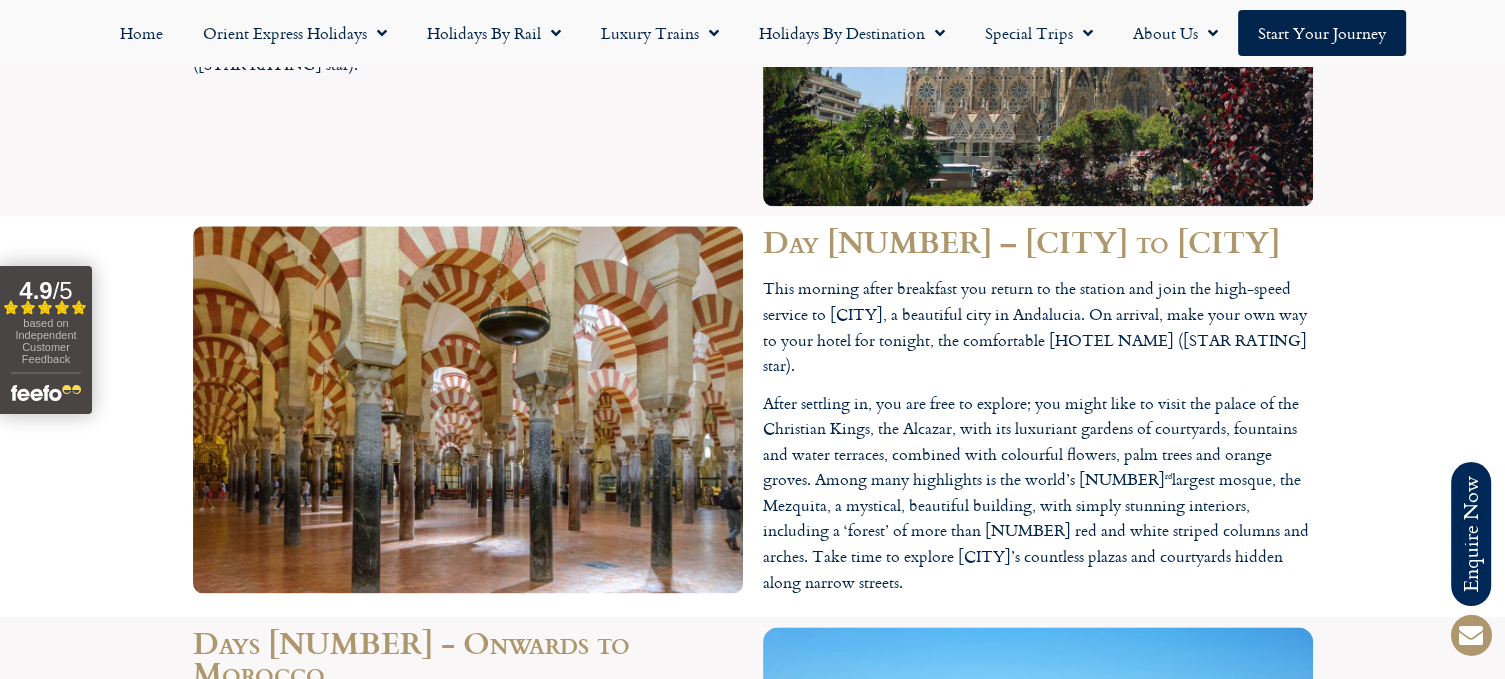 click on "This morning after breakfast you return to the station and join the high-speed service to [CITY], a beautiful city in Andalucia. On arrival, make your own way to your hotel for tonight, the comfortable [HOTEL NAME] ([STAR RATING] star)." at bounding box center (1038, 327) 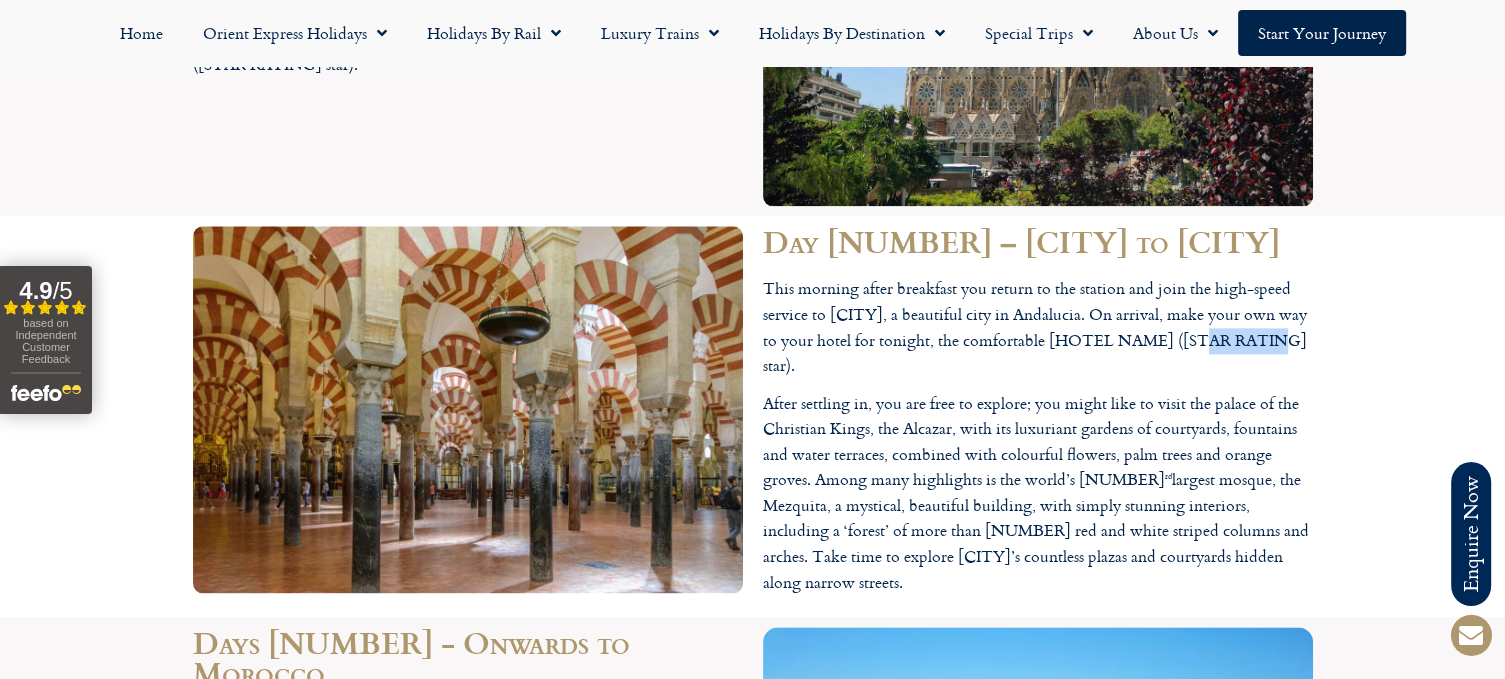 click on "This morning after breakfast you return to the station and join the high-speed service to [CITY], a beautiful city in Andalucia. On arrival, make your own way to your hotel for tonight, the comfortable [HOTEL NAME] ([STAR RATING] star)." at bounding box center (1038, 327) 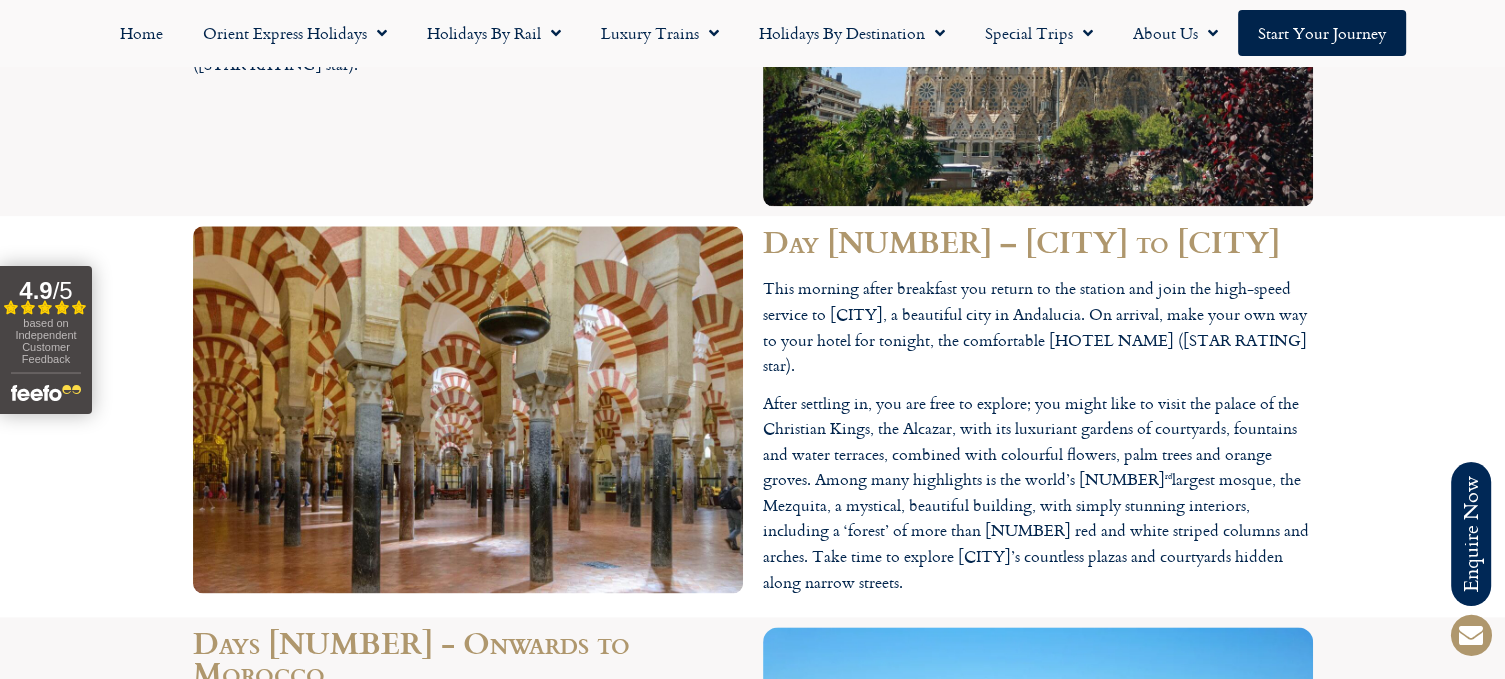 click on "This morning after breakfast you return to the station and join the high-speed service to [CITY], a beautiful city in Andalucia. On arrival, make your own way to your hotel for tonight, the comfortable [HOTEL NAME] ([STAR RATING] star)." at bounding box center (1038, 327) 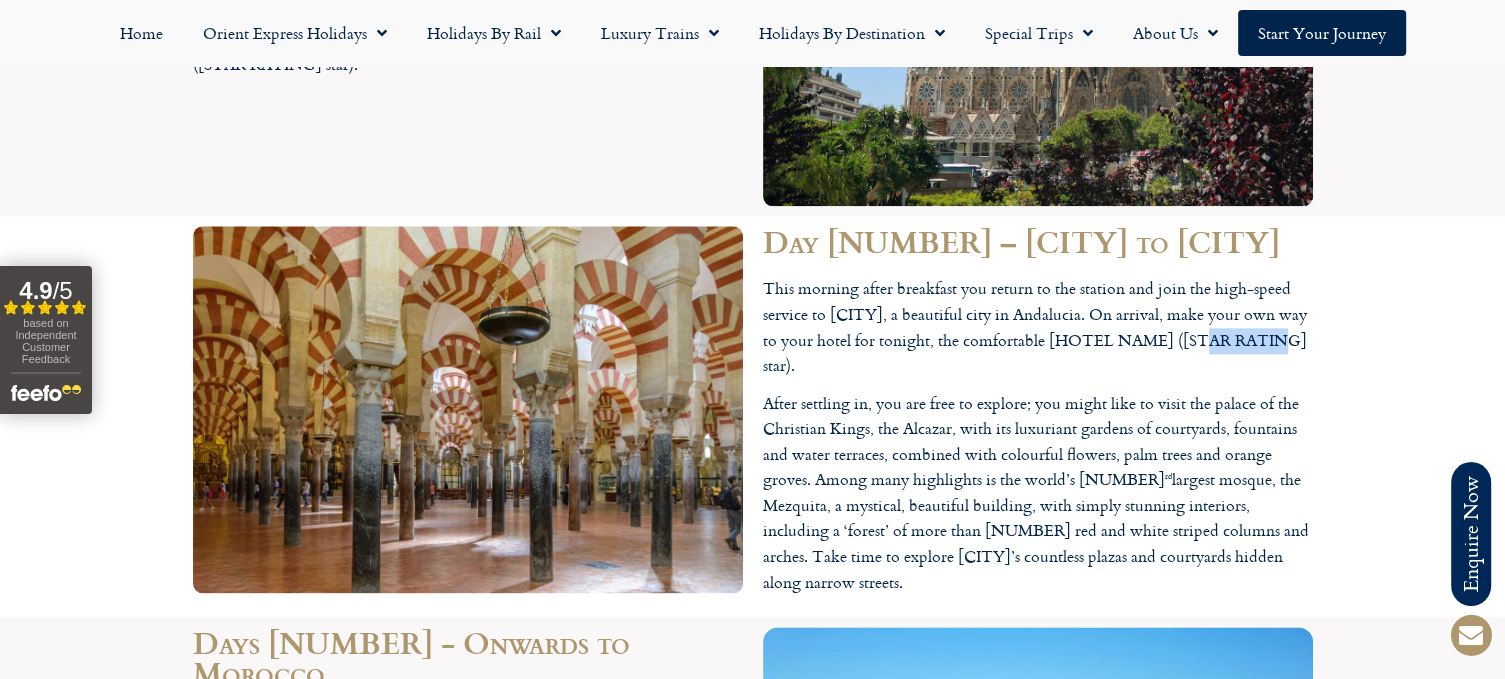 click on "This morning after breakfast you return to the station and join the high-speed service to [CITY], a beautiful city in Andalucia. On arrival, make your own way to your hotel for tonight, the comfortable [HOTEL NAME] ([STAR RATING] star)." at bounding box center (1038, 327) 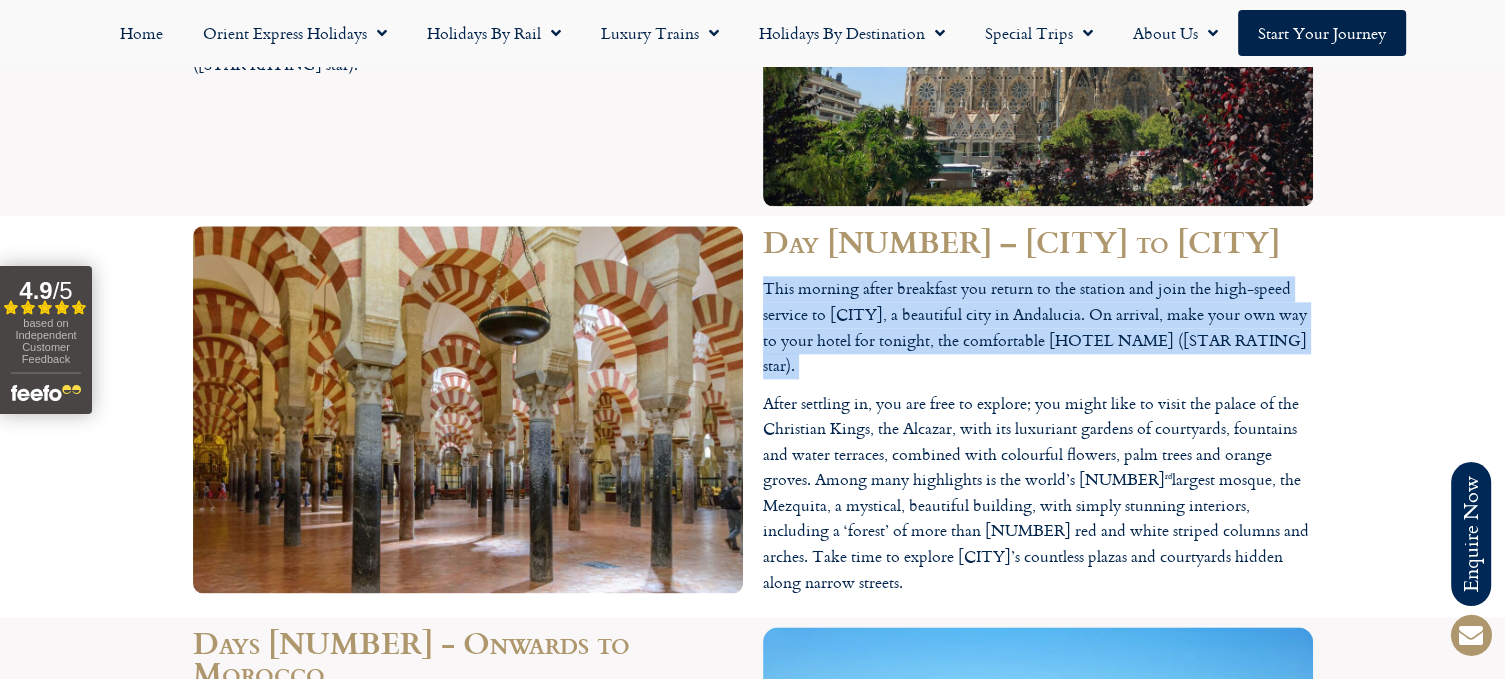 click on "This morning after breakfast you return to the station and join the high-speed service to [CITY], a beautiful city in Andalucia. On arrival, make your own way to your hotel for tonight, the comfortable [HOTEL NAME] ([STAR RATING] star)." at bounding box center [1038, 327] 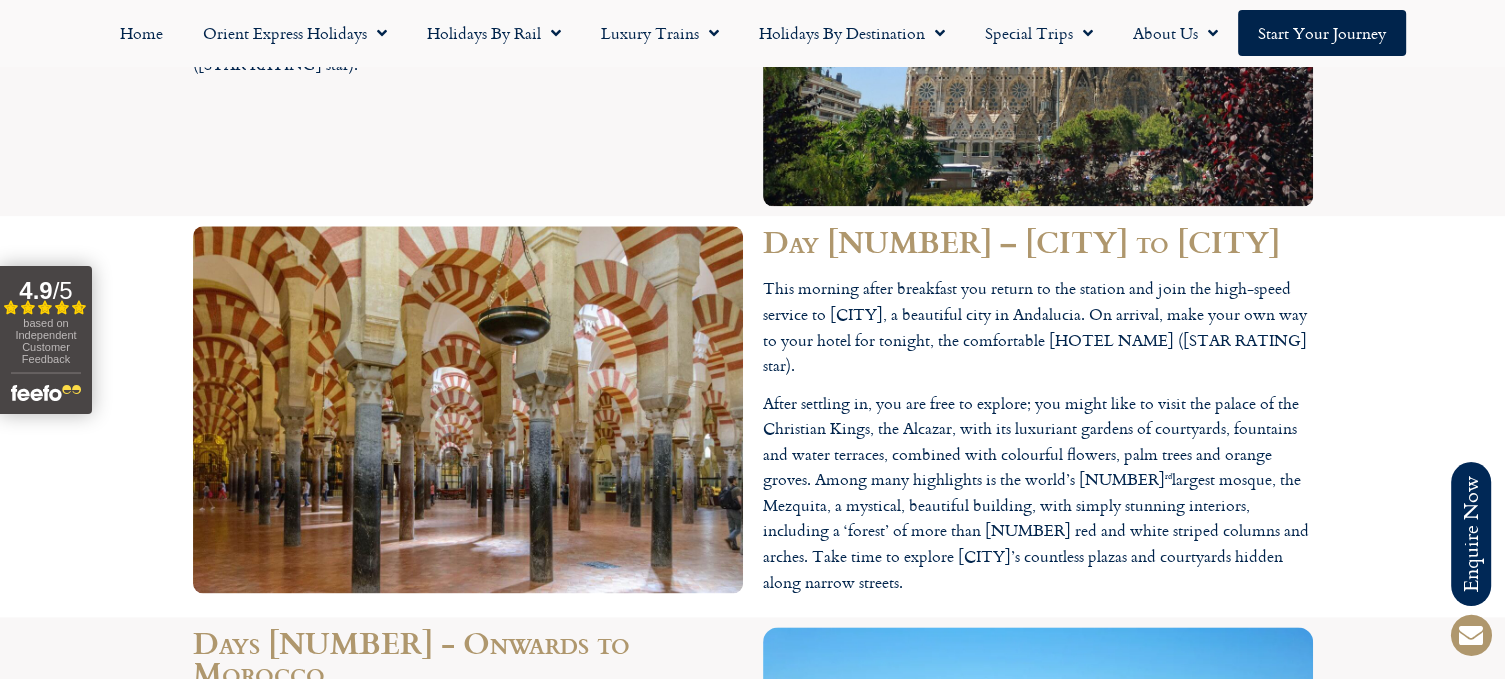 click on "This morning after breakfast you return to the station and join the high-speed service to [CITY], a beautiful city in Andalucia. On arrival, make your own way to your hotel for tonight, the comfortable [HOTEL NAME] ([STAR RATING] star)." at bounding box center [1038, 327] 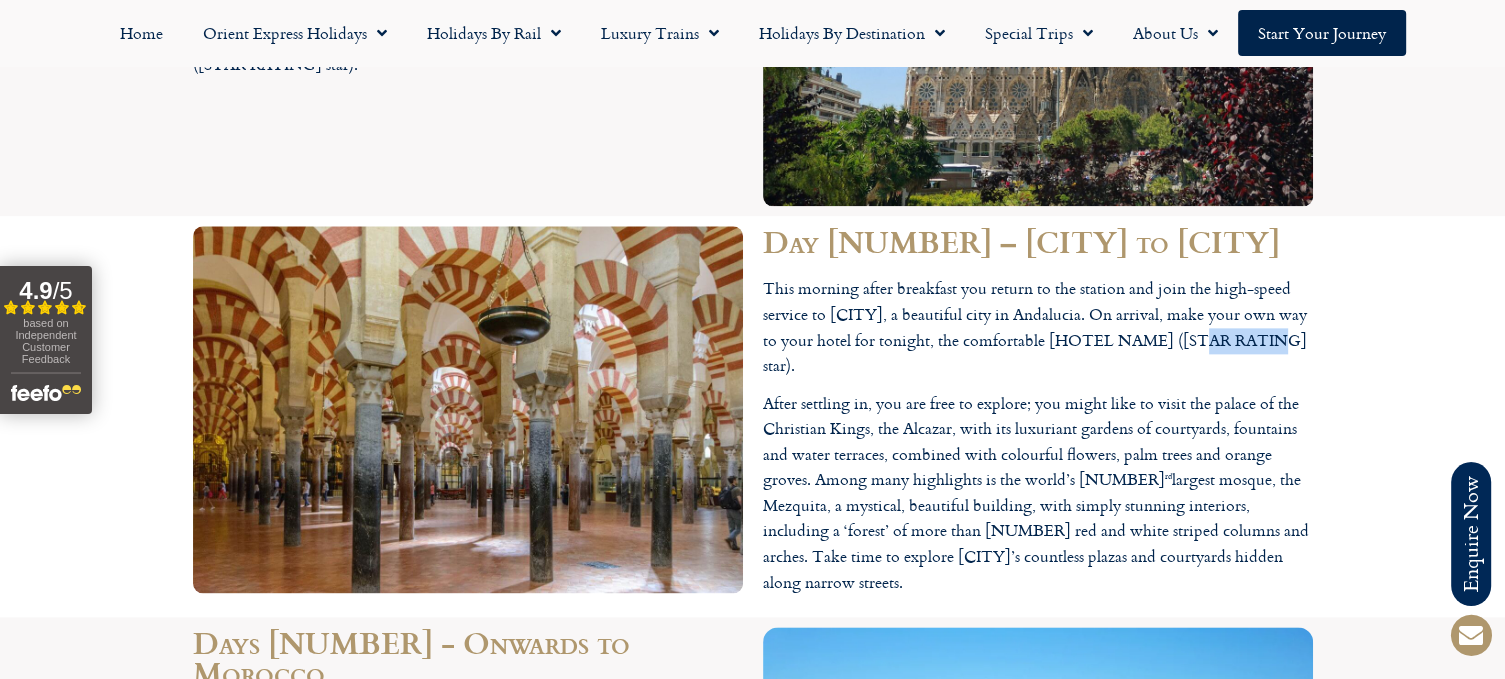 click on "This morning after breakfast you return to the station and join the high-speed service to [CITY], a beautiful city in Andalucia. On arrival, make your own way to your hotel for tonight, the comfortable [HOTEL NAME] ([STAR RATING] star)." at bounding box center (1038, 327) 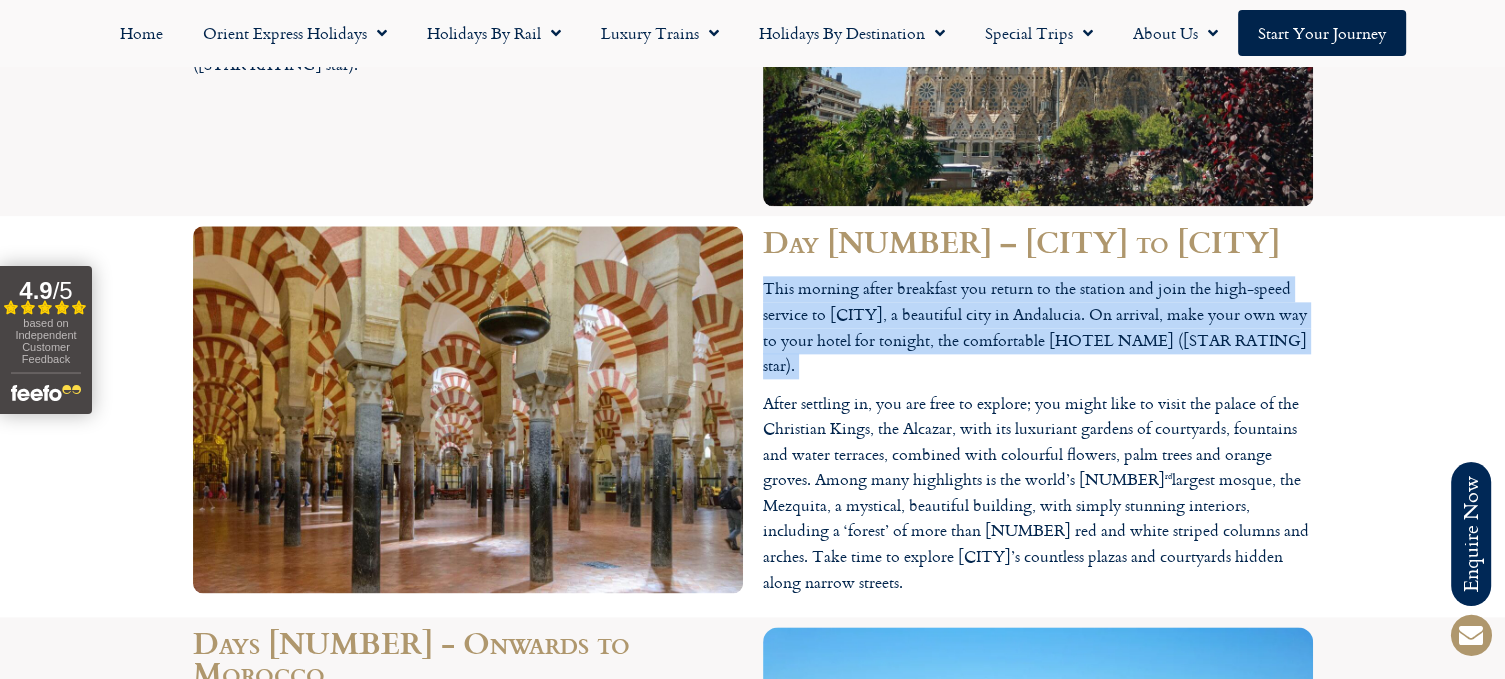 click on "This morning after breakfast you return to the station and join the high-speed service to [CITY], a beautiful city in Andalucia. On arrival, make your own way to your hotel for tonight, the comfortable [HOTEL NAME] ([STAR RATING] star)." at bounding box center (1038, 327) 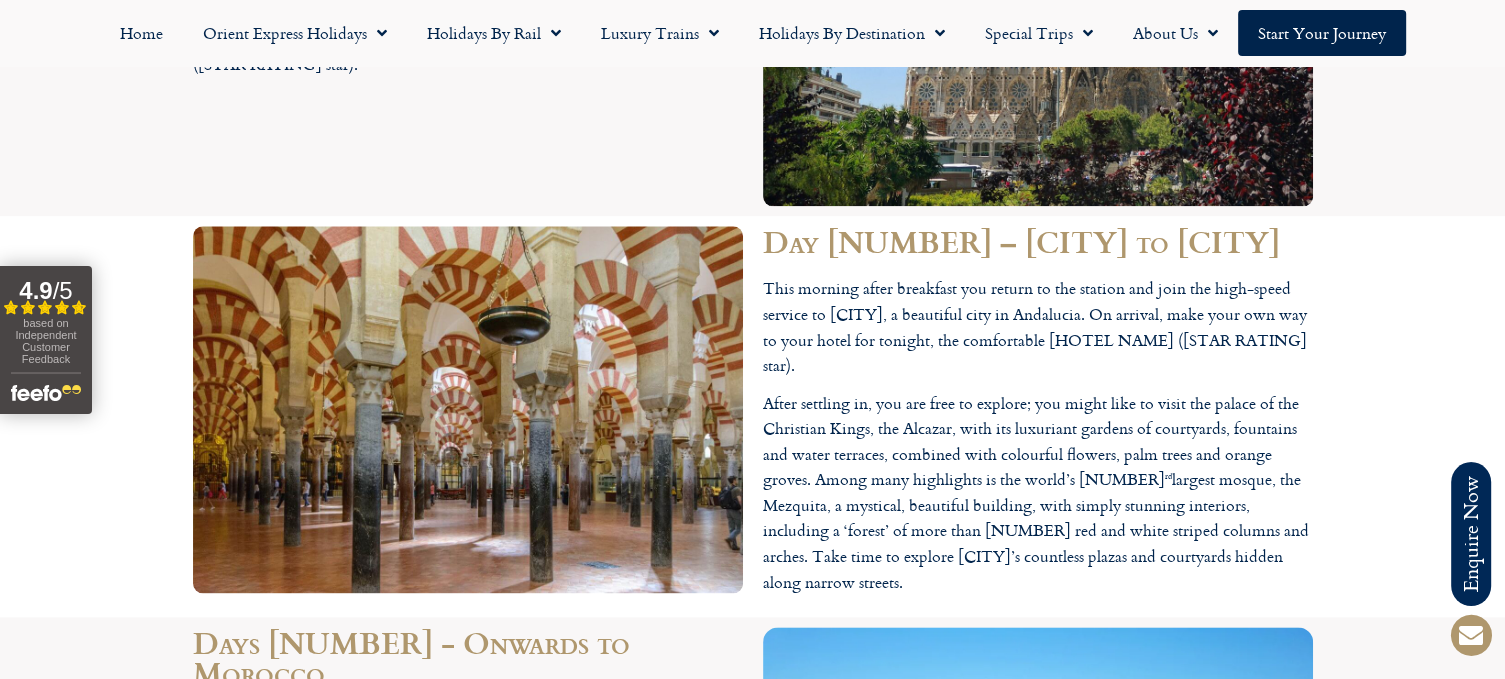 click on "This morning after breakfast you return to the station and join the high-speed service to [CITY], a beautiful city in Andalucia. On arrival, make your own way to your hotel for tonight, the comfortable [HOTEL NAME] ([STAR RATING] star)." at bounding box center (1038, 327) 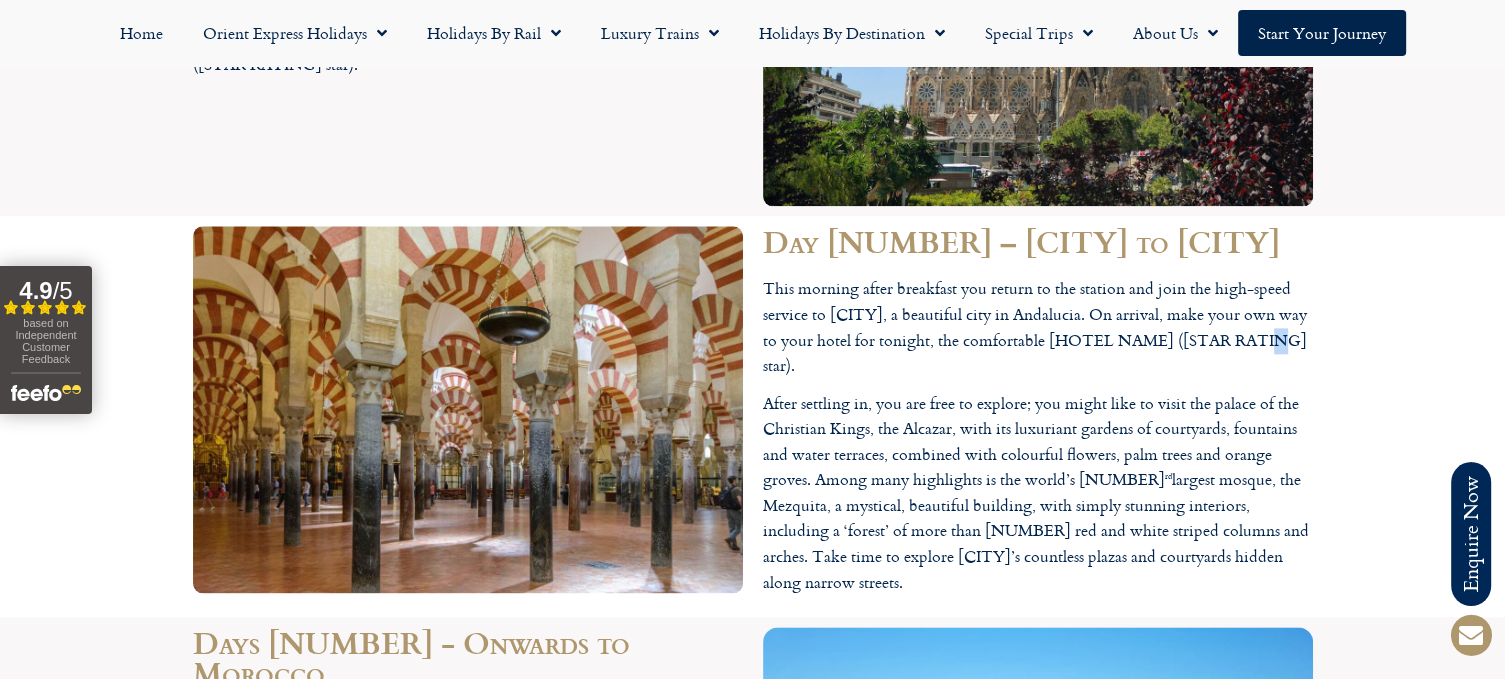 click on "This morning after breakfast you return to the station and join the high-speed service to [CITY], a beautiful city in Andalucia. On arrival, make your own way to your hotel for tonight, the comfortable [HOTEL NAME] ([STAR RATING] star)." at bounding box center (1038, 327) 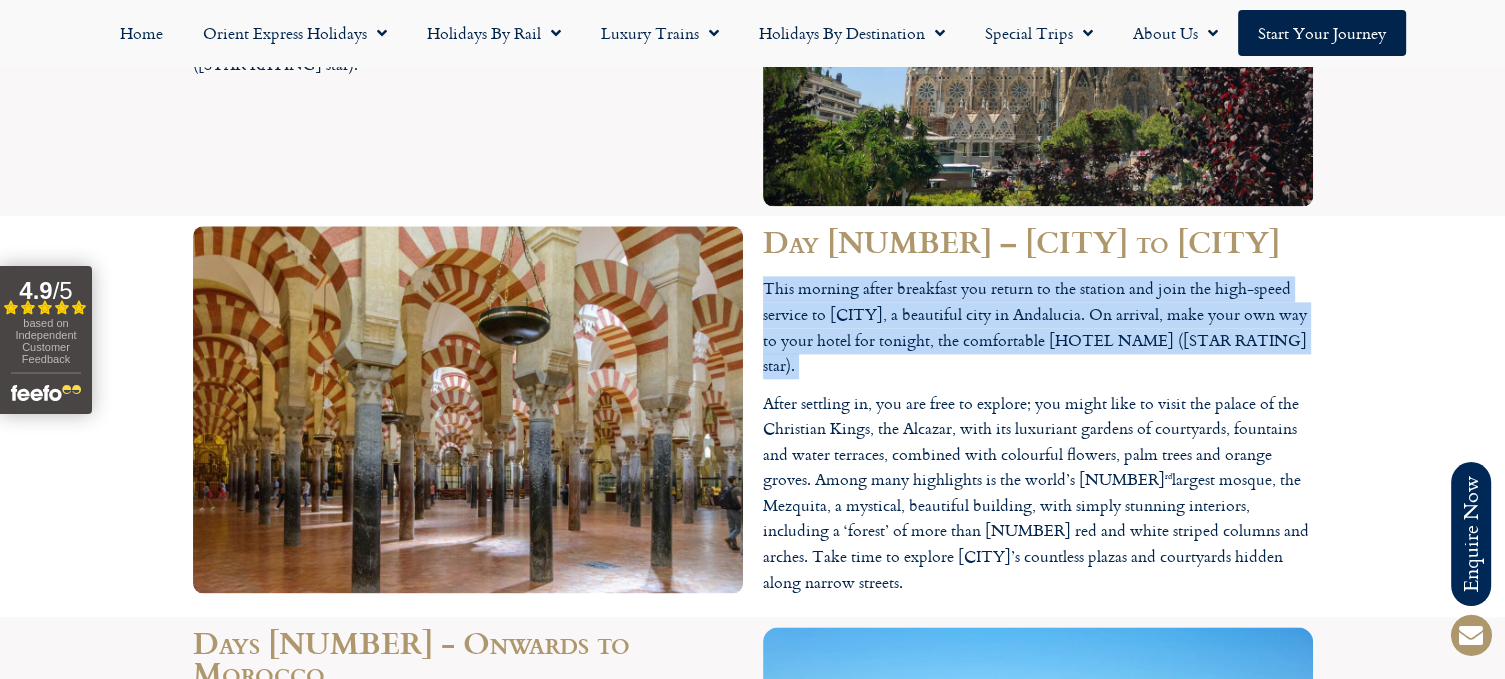 click on "This morning after breakfast you return to the station and join the high-speed service to [CITY], a beautiful city in Andalucia. On arrival, make your own way to your hotel for tonight, the comfortable [HOTEL NAME] ([STAR RATING] star)." at bounding box center (1038, 327) 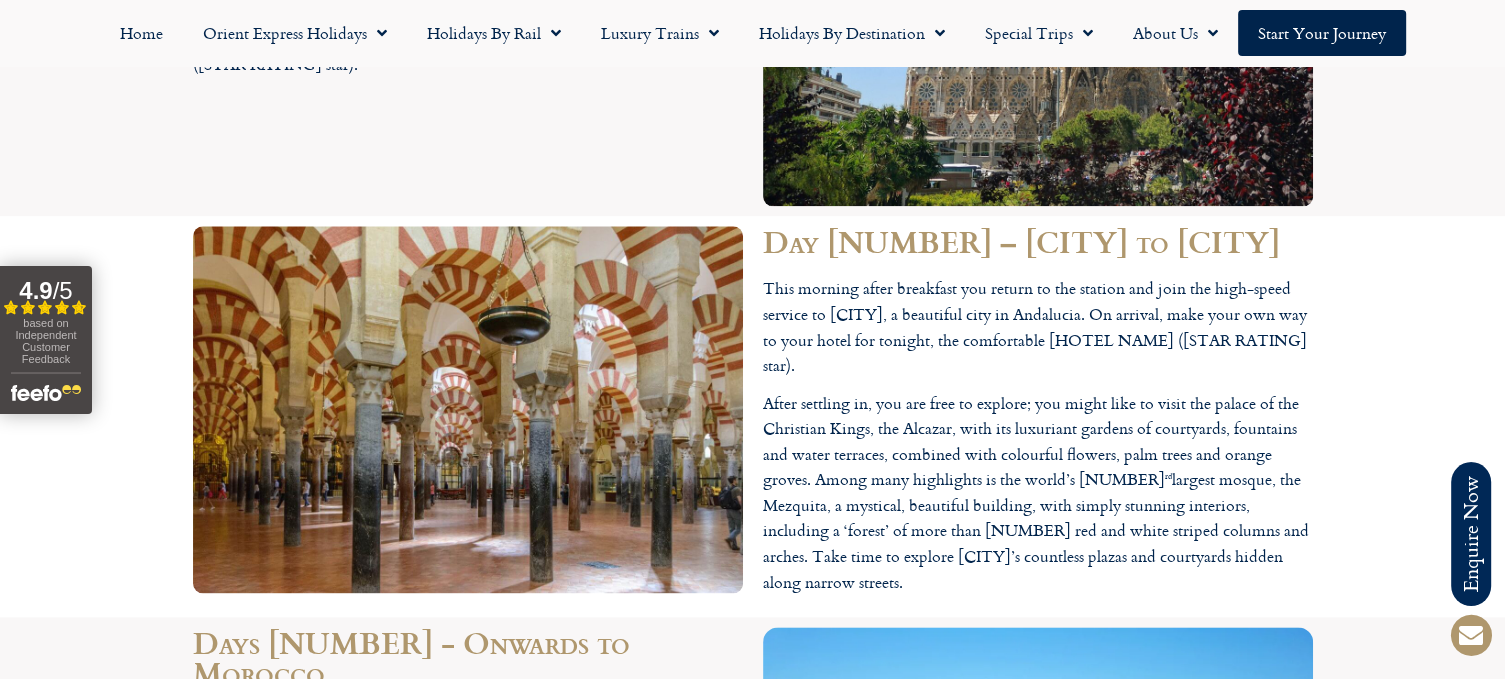 click on "This morning after breakfast you return to the station and join the high-speed service to [CITY], a beautiful city in Andalucia. On arrival, make your own way to your hotel for tonight, the comfortable [HOTEL NAME] ([STAR RATING] star)." at bounding box center [1038, 327] 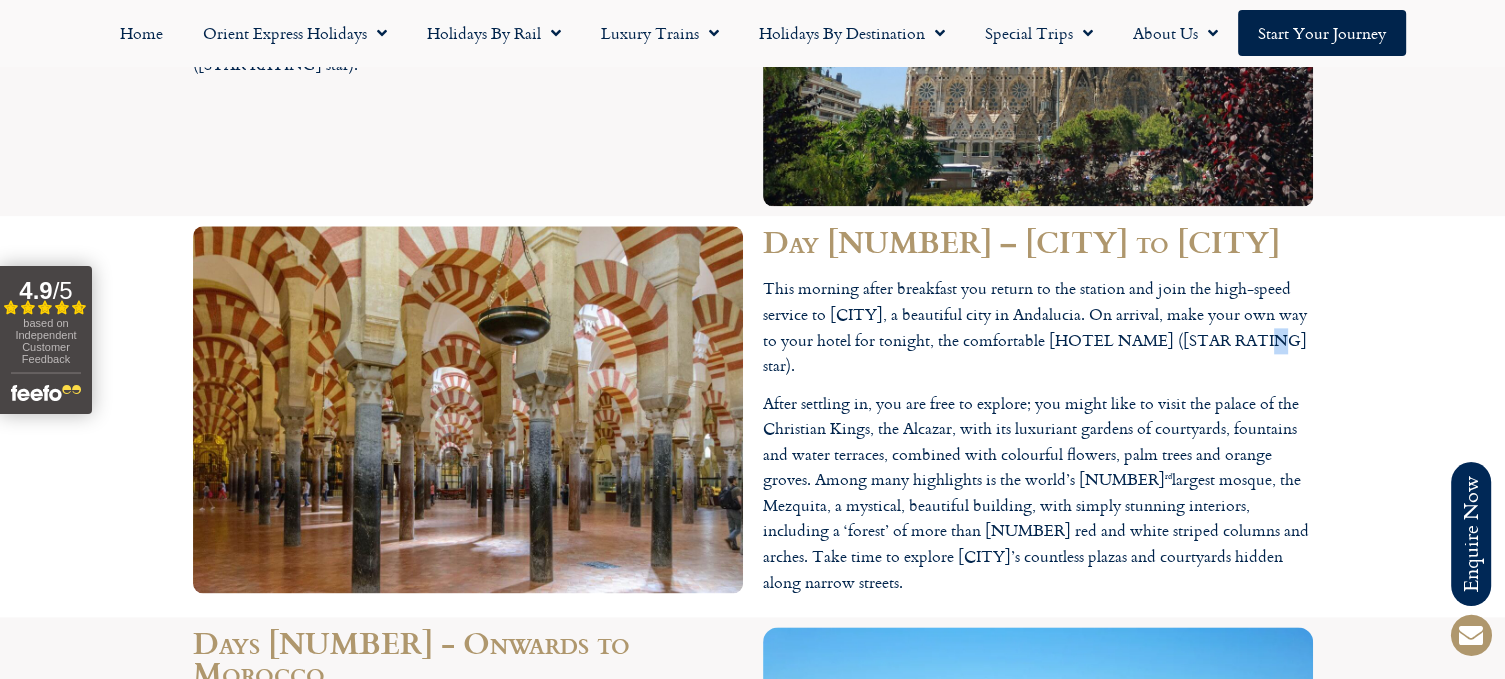 click on "This morning after breakfast you return to the station and join the high-speed service to [CITY], a beautiful city in Andalucia. On arrival, make your own way to your hotel for tonight, the comfortable [HOTEL NAME] ([STAR RATING] star)." at bounding box center [1038, 327] 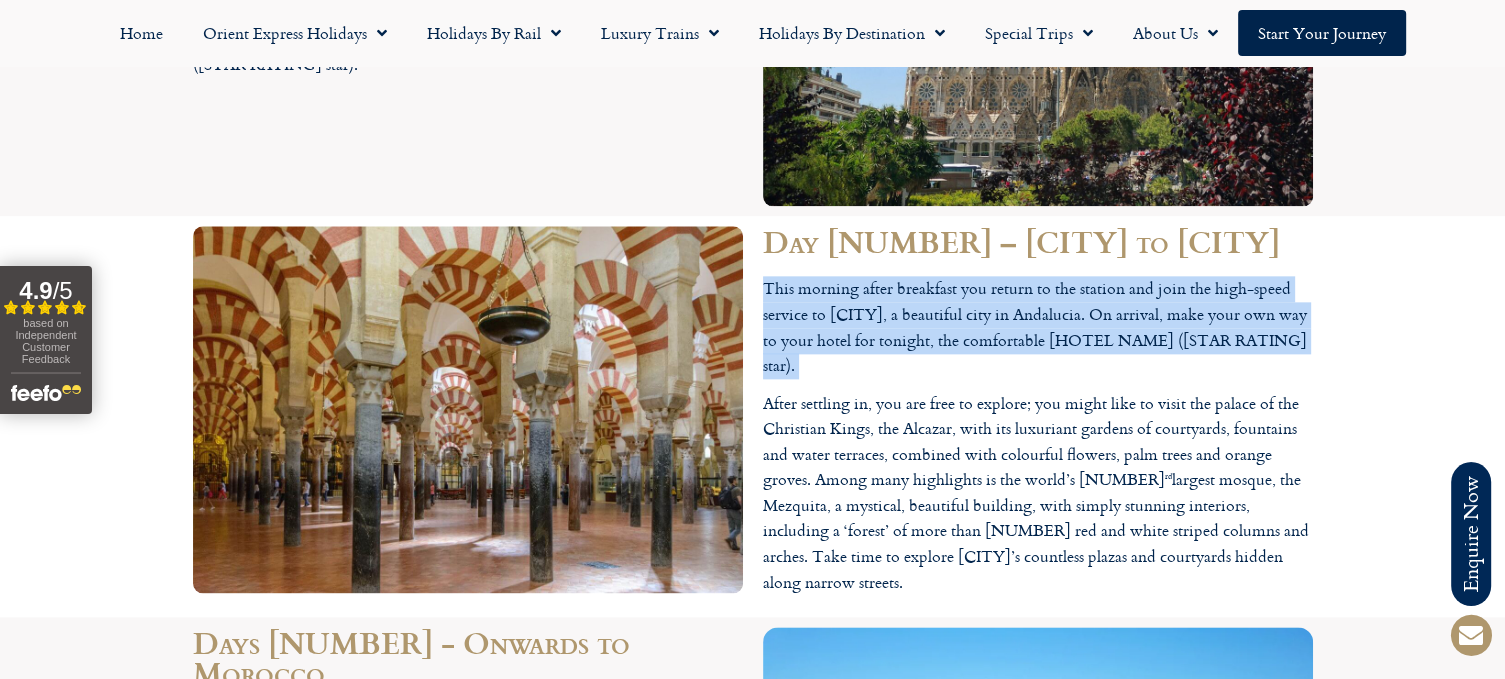 click on "This morning after breakfast you return to the station and join the high-speed service to [CITY], a beautiful city in Andalucia. On arrival, make your own way to your hotel for tonight, the comfortable [HOTEL NAME] ([STAR RATING] star)." at bounding box center (1038, 327) 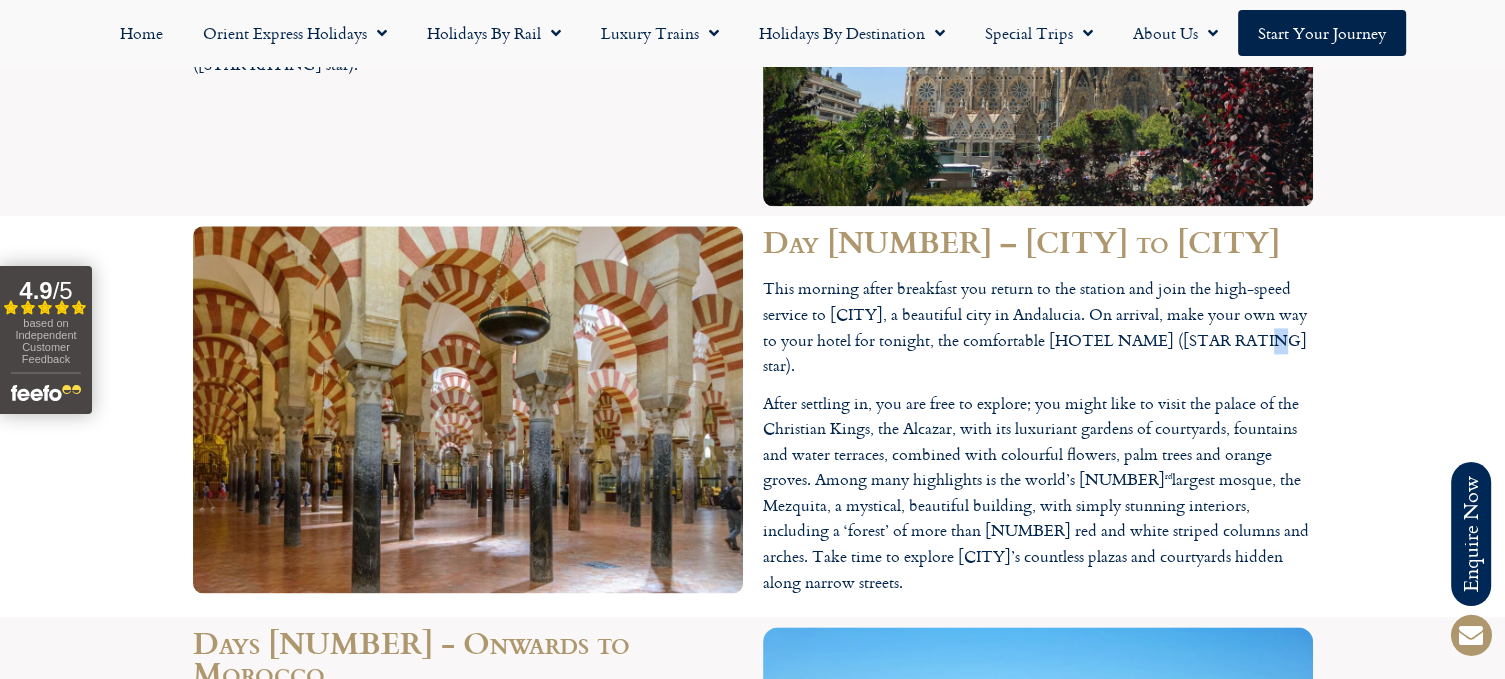 click on "This morning after breakfast you return to the station and join the high-speed service to [CITY], a beautiful city in Andalucia. On arrival, make your own way to your hotel for tonight, the comfortable [HOTEL NAME] ([STAR RATING] star)." at bounding box center [1038, 327] 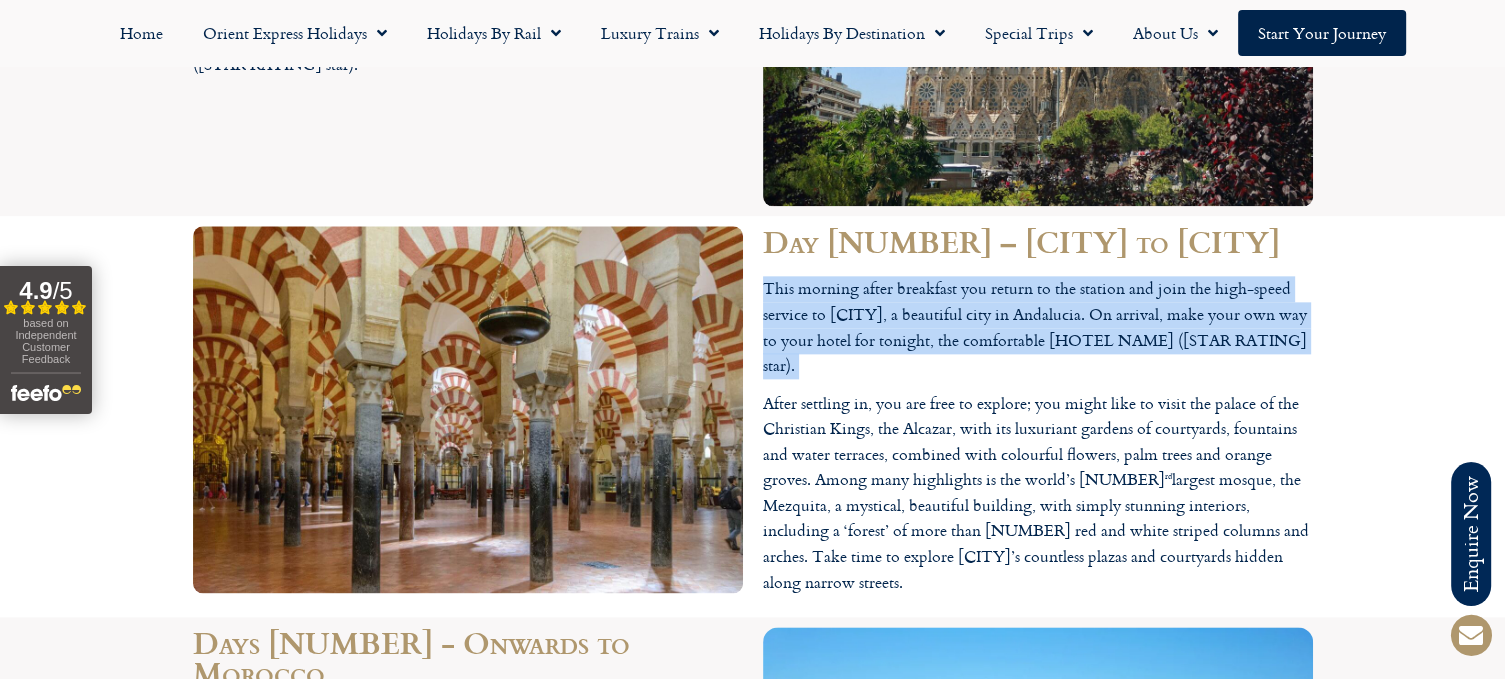 click on "This morning after breakfast you return to the station and join the high-speed service to [CITY], a beautiful city in Andalucia. On arrival, make your own way to your hotel for tonight, the comfortable [HOTEL NAME] ([STAR RATING] star)." at bounding box center [1038, 327] 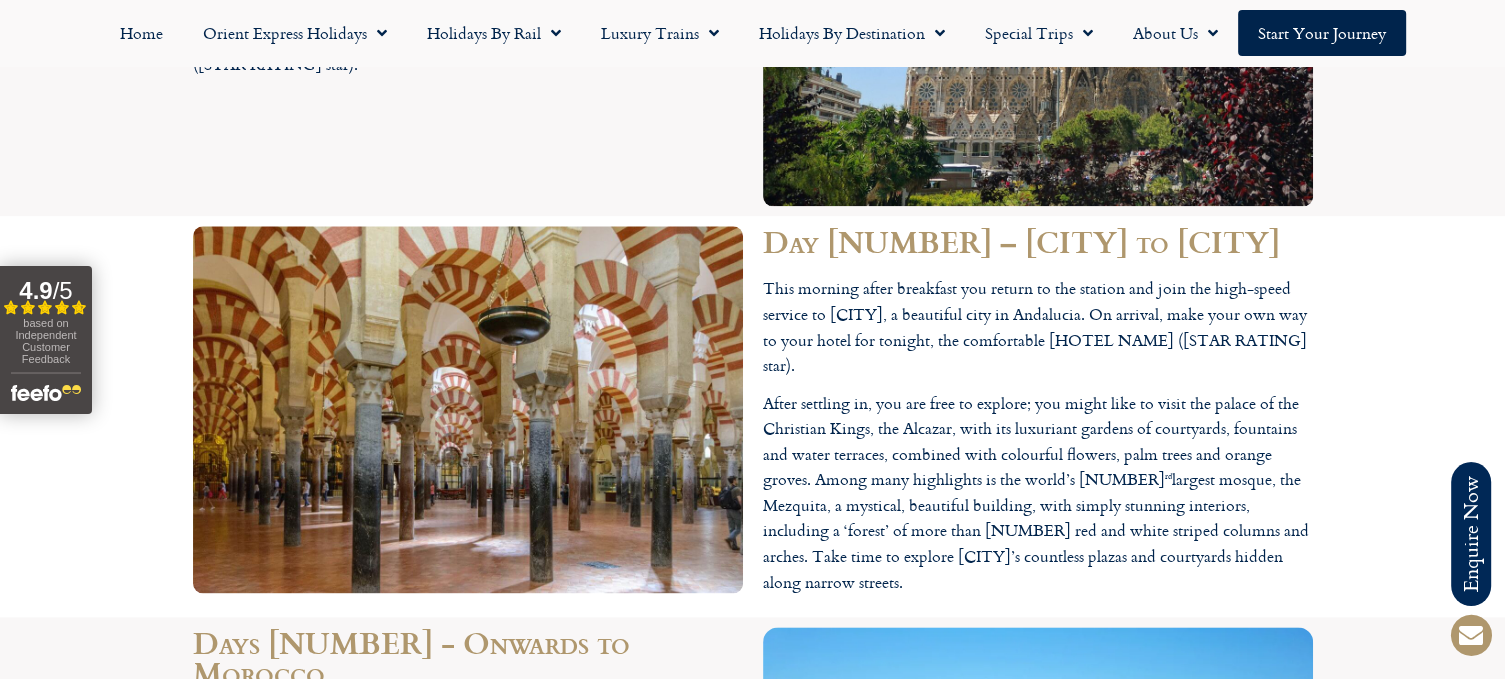 click on "This morning after breakfast you return to the station and join the high-speed service to [CITY], a beautiful city in Andalucia. On arrival, make your own way to your hotel for tonight, the comfortable [HOTEL NAME] ([STAR RATING] star)." at bounding box center (1038, 327) 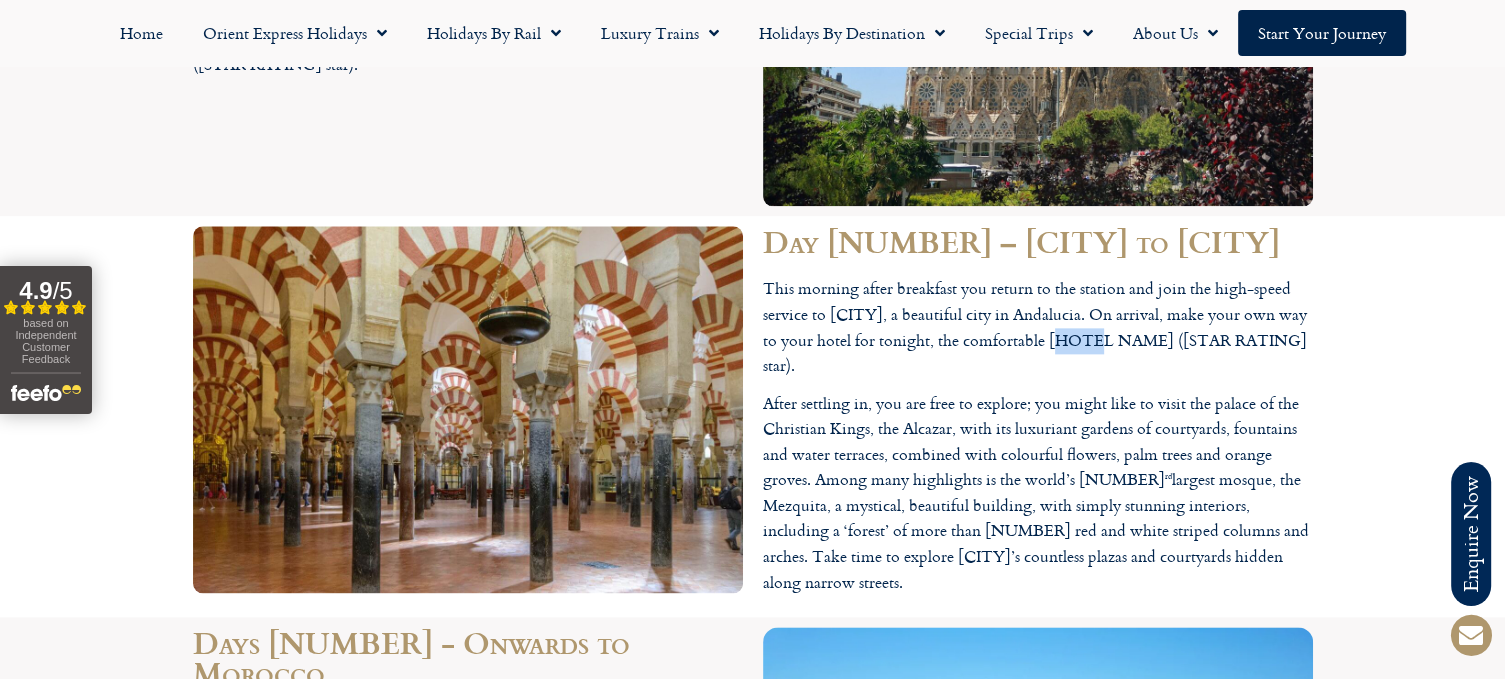 click on "This morning after breakfast you return to the station and join the high-speed service to [CITY], a beautiful city in Andalucia. On arrival, make your own way to your hotel for tonight, the comfortable [HOTEL NAME] ([STAR RATING] star)." at bounding box center (1038, 327) 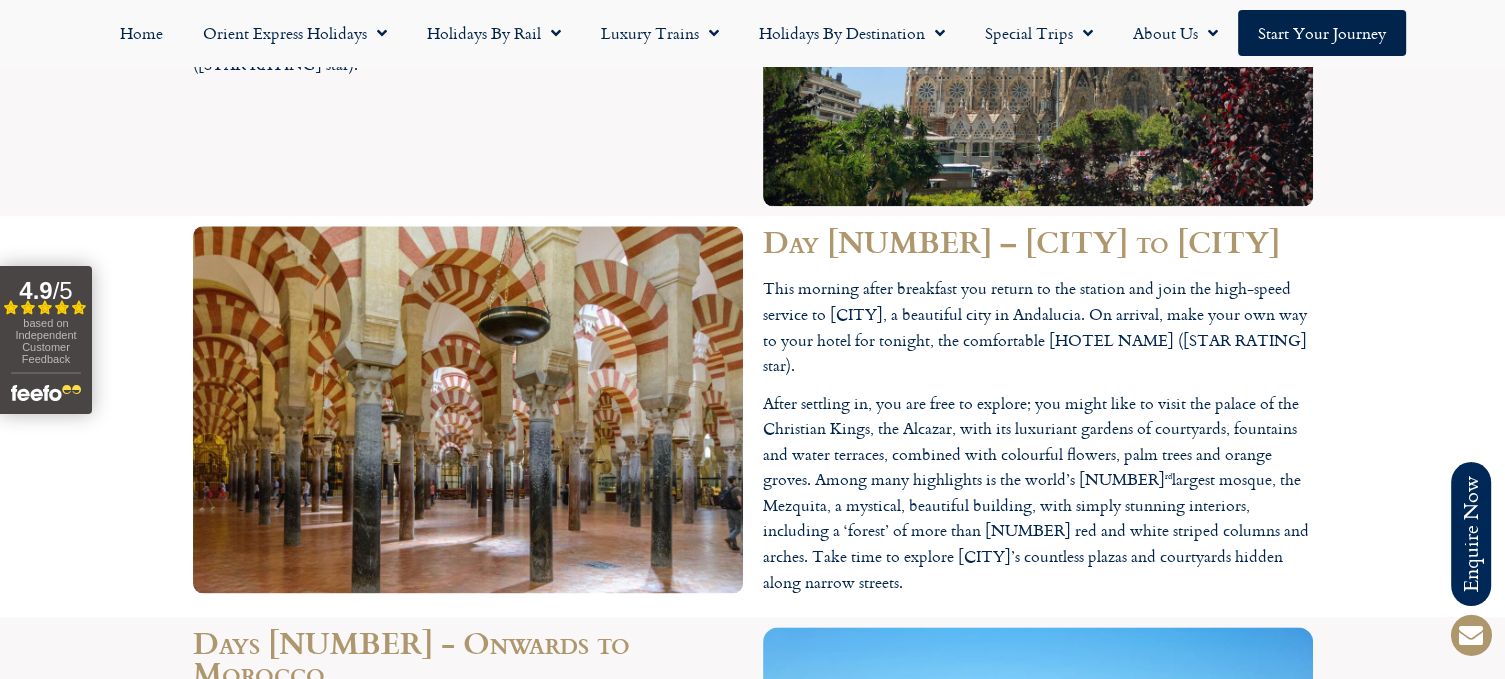 click on "This morning after breakfast you return to the station and join the high-speed service to [CITY], a beautiful city in Andalucia. On arrival, make your own way to your hotel for tonight, the comfortable [HOTEL NAME] ([STAR RATING] star)." at bounding box center [1038, 327] 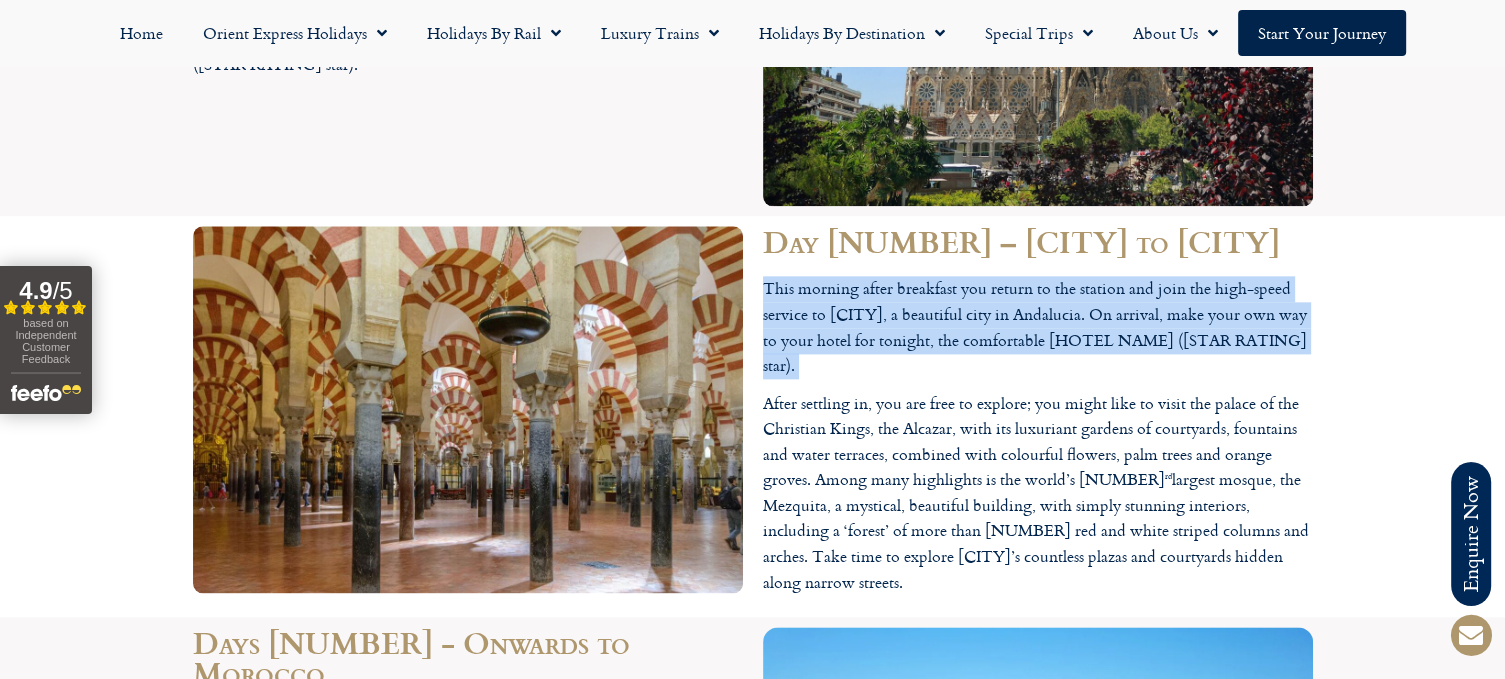click on "This morning after breakfast you return to the station and join the high-speed service to [CITY], a beautiful city in Andalucia. On arrival, make your own way to your hotel for tonight, the comfortable [HOTEL NAME] ([STAR RATING] star)." at bounding box center (1038, 327) 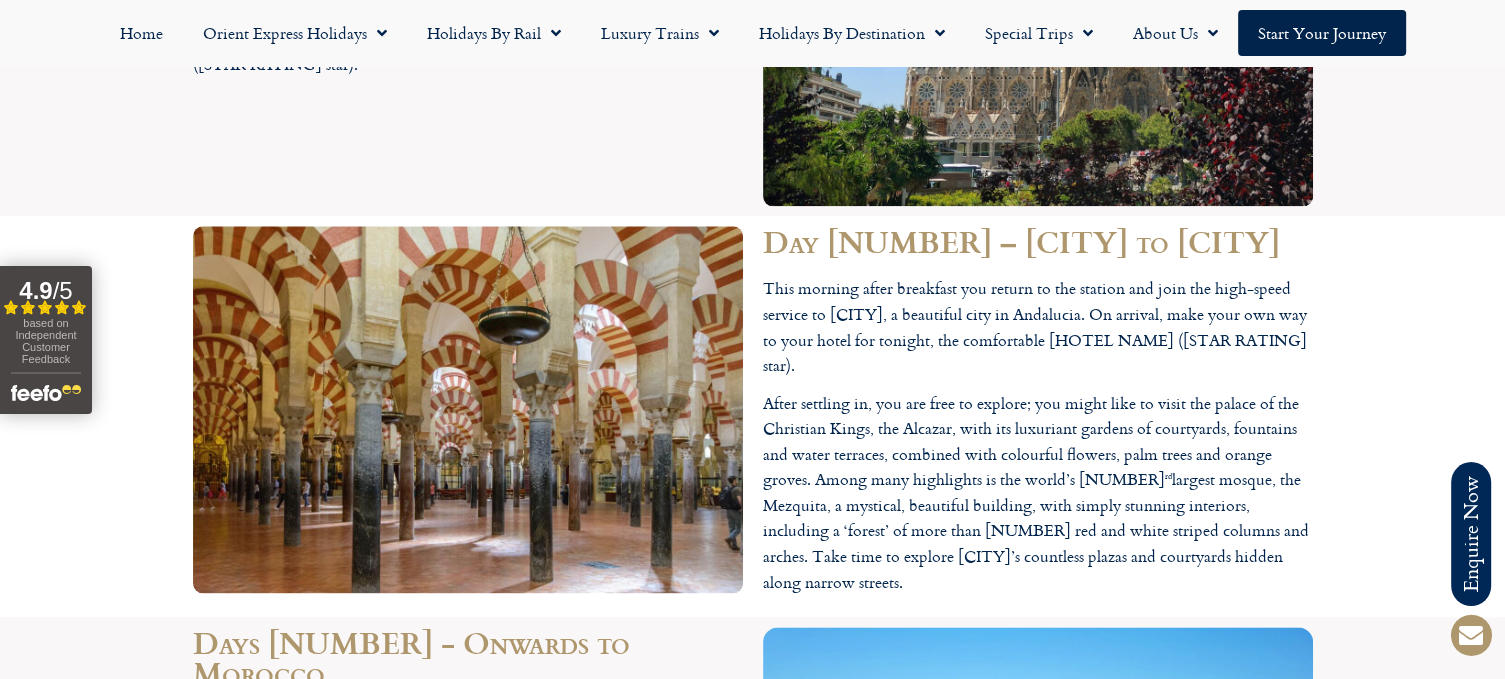 click on "This morning after breakfast you return to the station and join the high-speed service to [CITY], a beautiful city in Andalucia. On arrival, make your own way to your hotel for tonight, the comfortable [HOTEL NAME] ([STAR RATING] star)." at bounding box center [1038, 327] 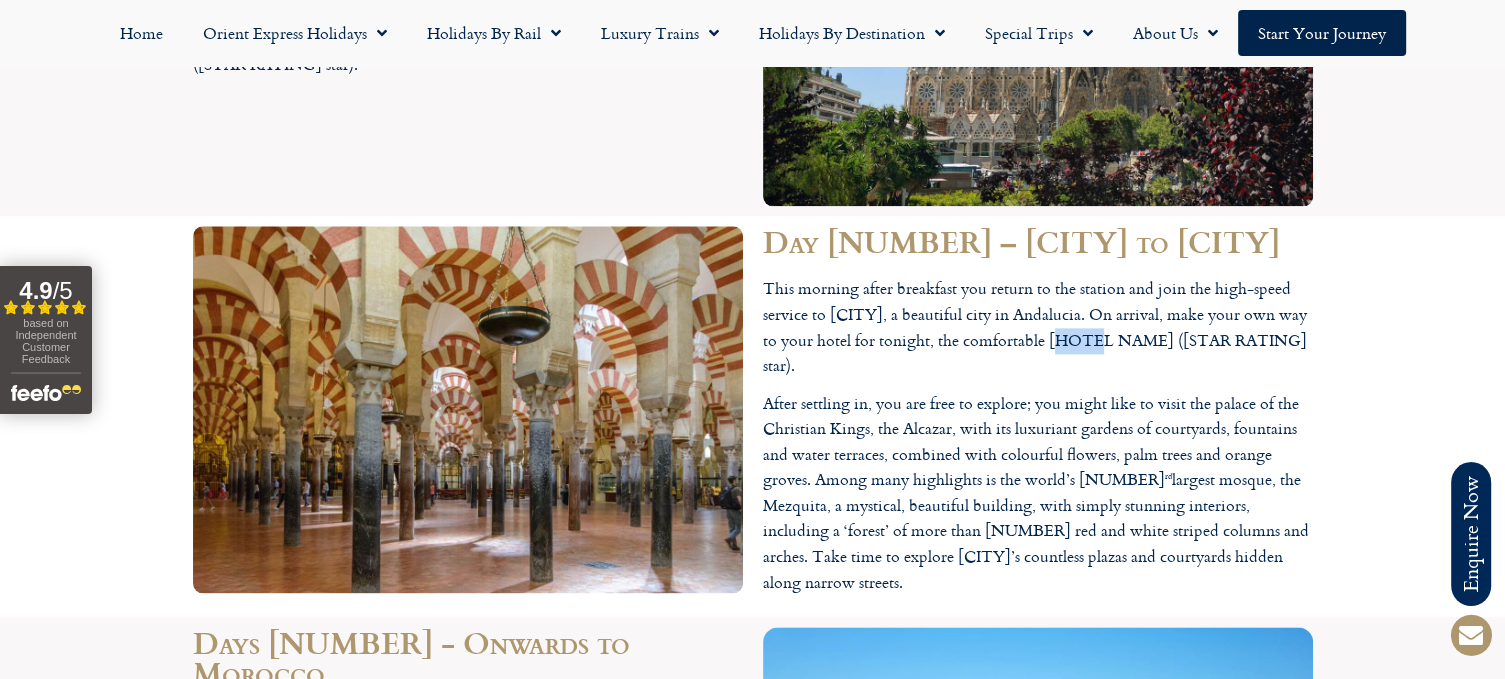 click on "This morning after breakfast you return to the station and join the high-speed service to [CITY], a beautiful city in Andalucia. On arrival, make your own way to your hotel for tonight, the comfortable [HOTEL NAME] ([STAR RATING] star)." at bounding box center [1038, 327] 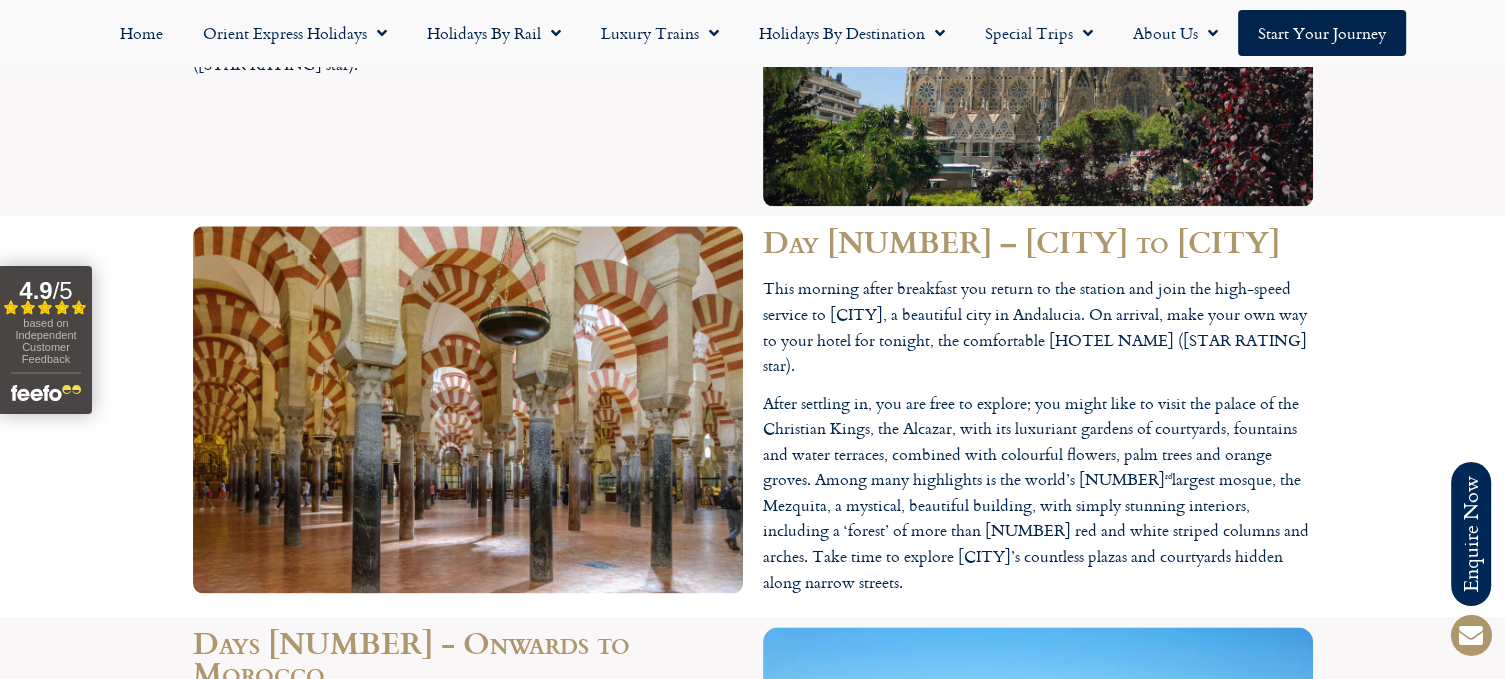 click on "Day [NUMBER] – [CITY] to [CITY]" at bounding box center [1038, 241] 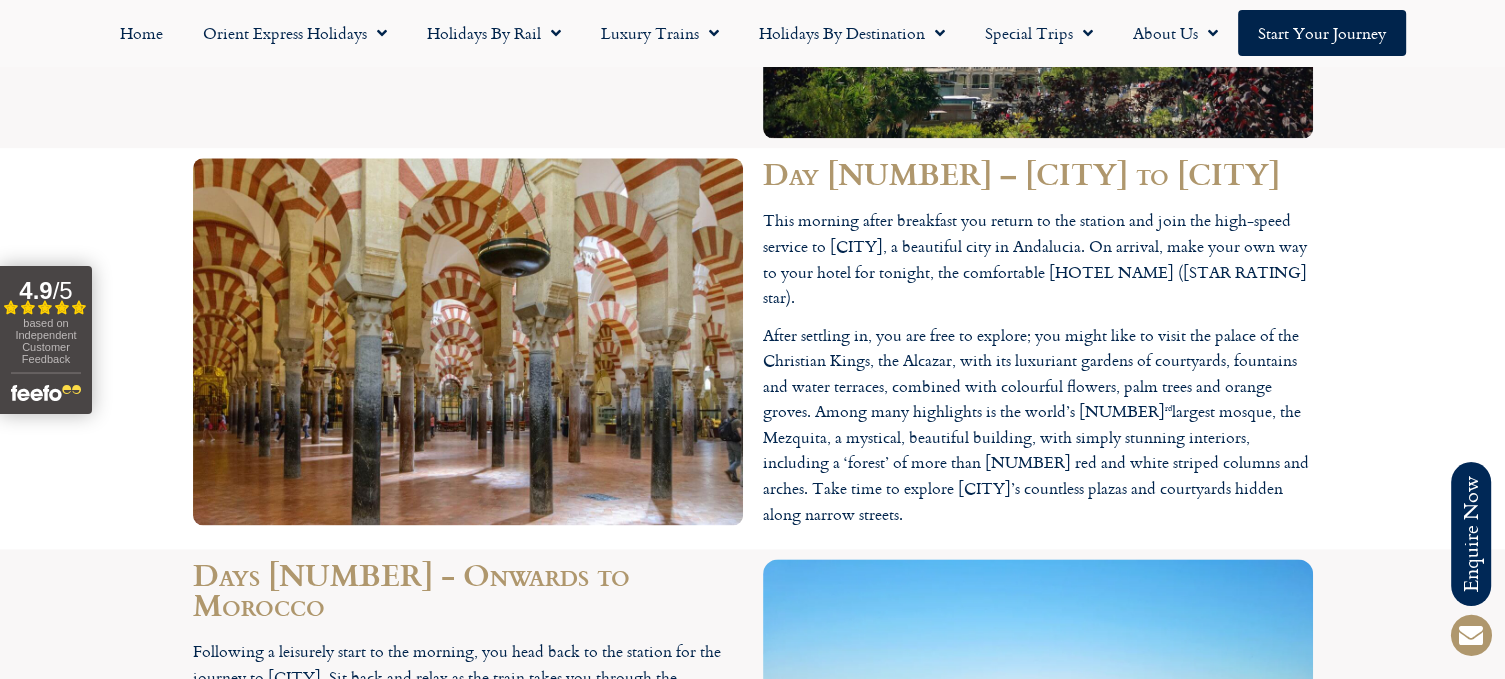 scroll, scrollTop: 2500, scrollLeft: 0, axis: vertical 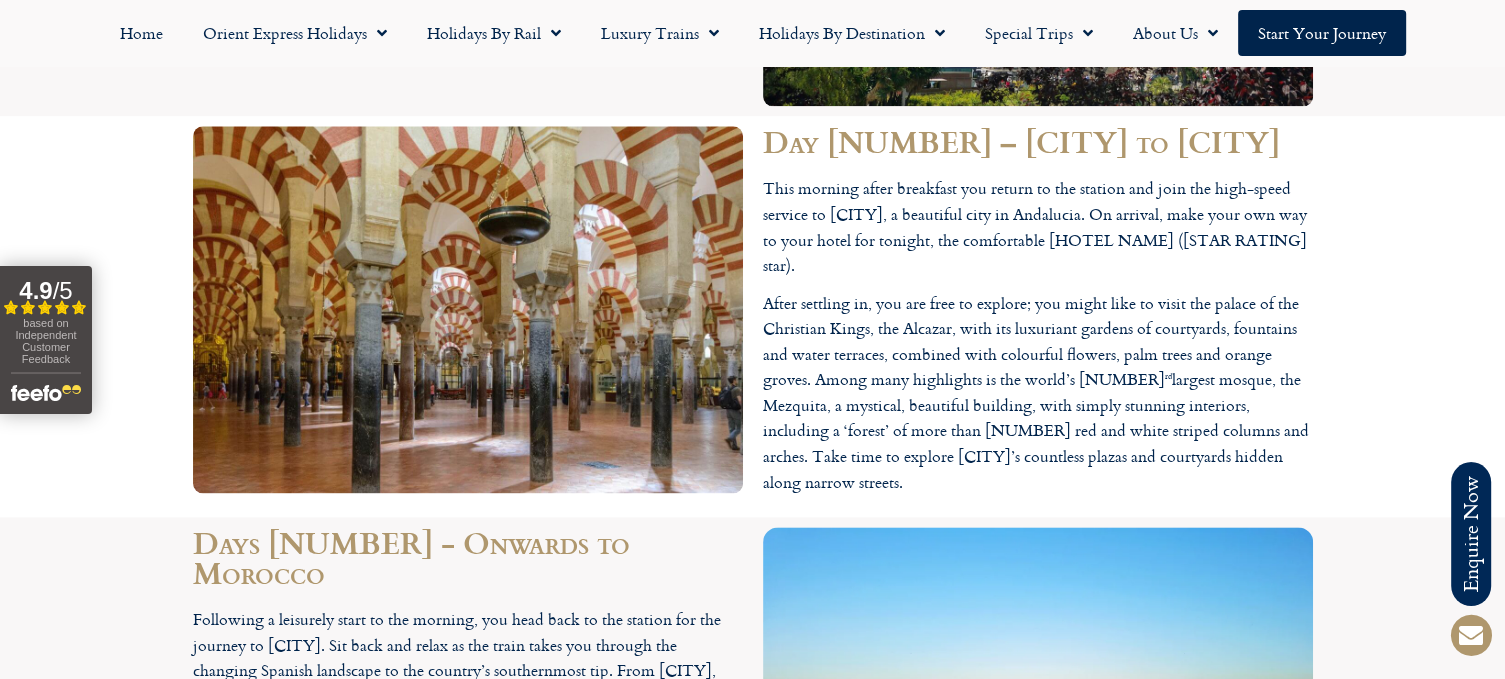 click on "This morning after breakfast you return to the station and join the high-speed service to [CITY], a beautiful city in Andalucia. On arrival, make your own way to your hotel for tonight, the comfortable [HOTEL NAME] ([STAR RATING] star). After settling in, you are free to explore; you might like to visit the palace of the Christian Kings, the Alcazar, with its luxuriant gardens of courtyards, fountains and water terraces, combined with colourful flowers, palm trees and orange groves. Among many highlights is the world’s [NUMBER] rd largest mosque, the Mezquita, a mystical, beautiful building, with simply stunning interiors, including a ‘forest’ of more than [NUMBER] red and white striped columns and arches. Take time to explore [CITY]’s countless plazas and courtyards hidden along narrow streets." at bounding box center [1038, 335] 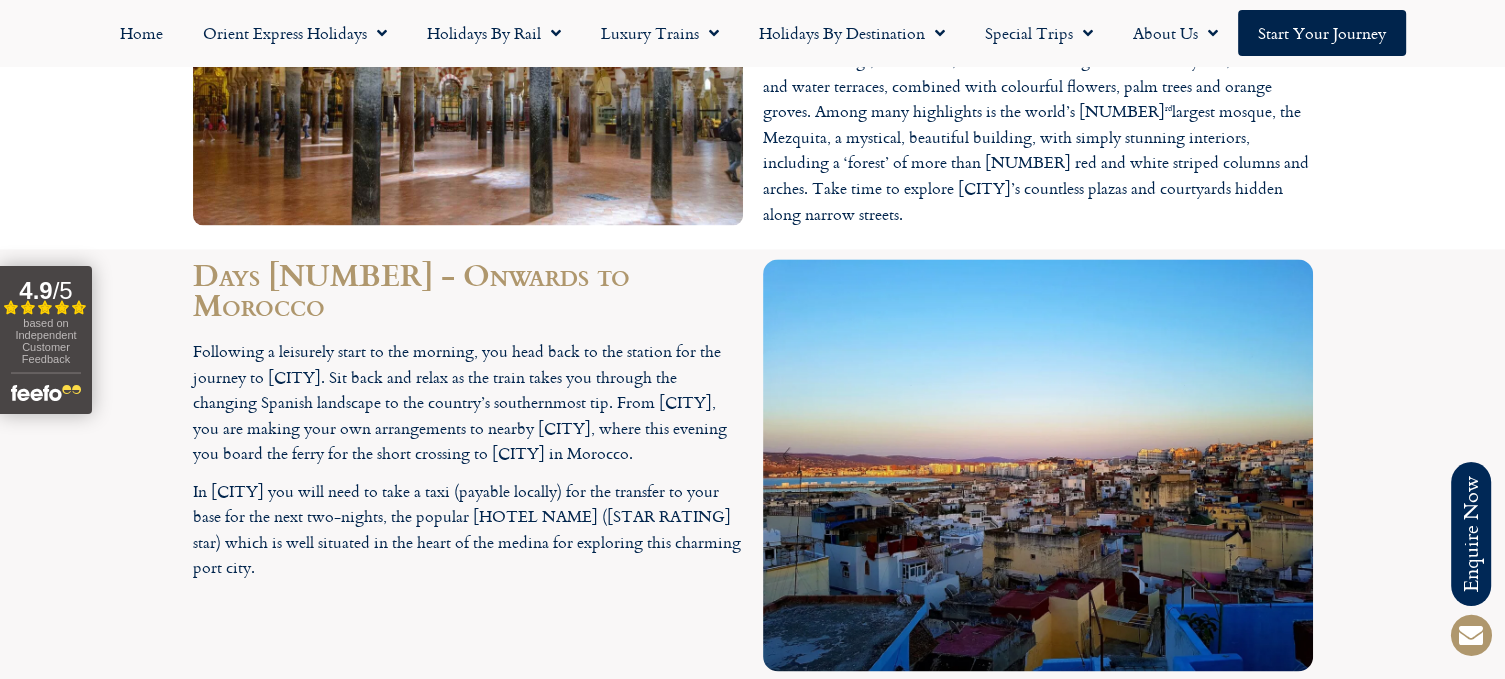 scroll, scrollTop: 2800, scrollLeft: 0, axis: vertical 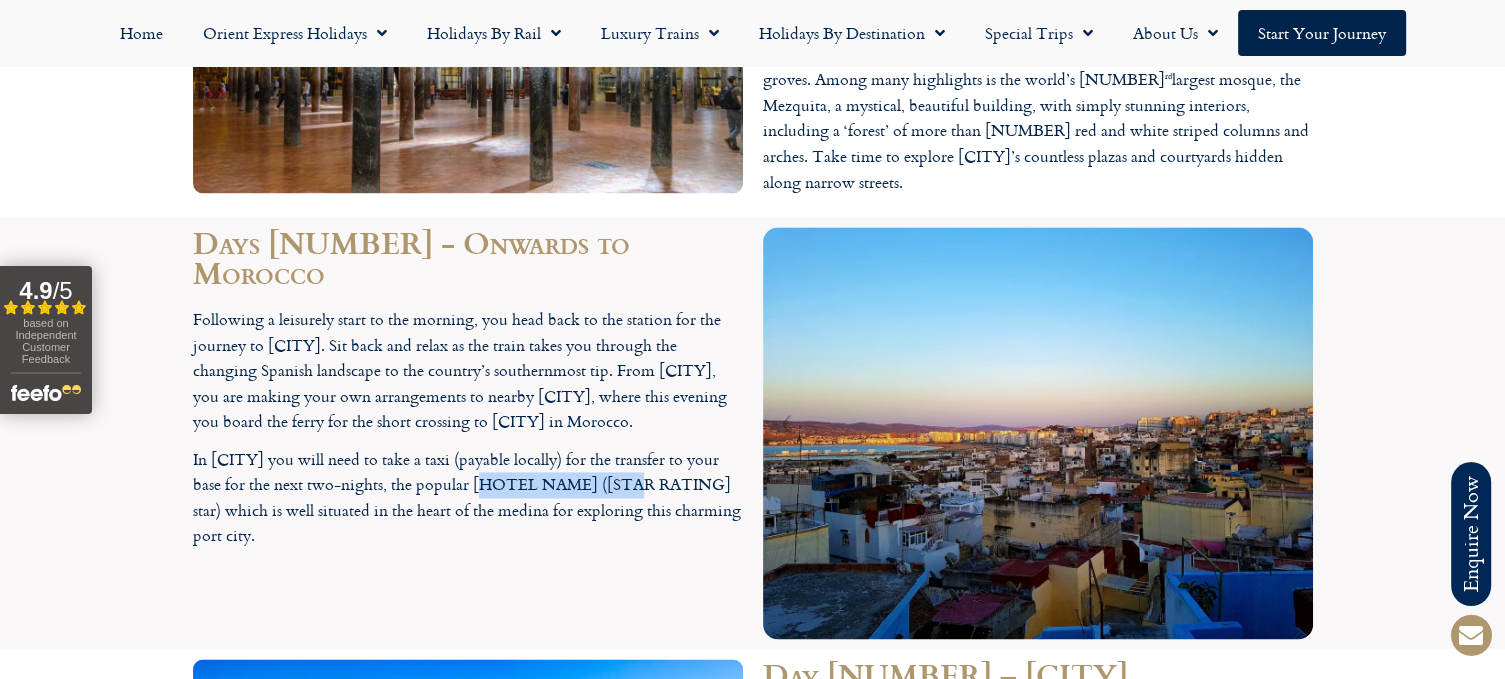 drag, startPoint x: 473, startPoint y: 439, endPoint x: 601, endPoint y: 438, distance: 128.0039 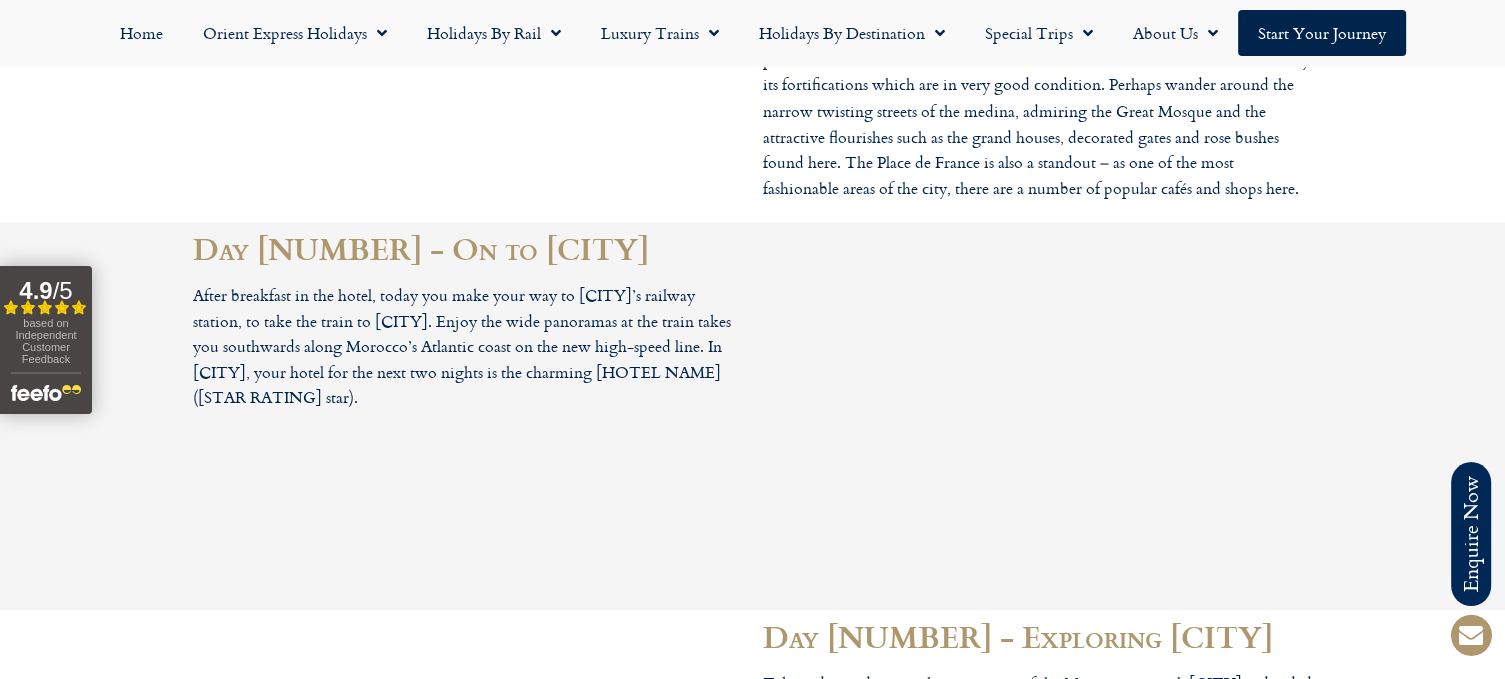 scroll, scrollTop: 3700, scrollLeft: 0, axis: vertical 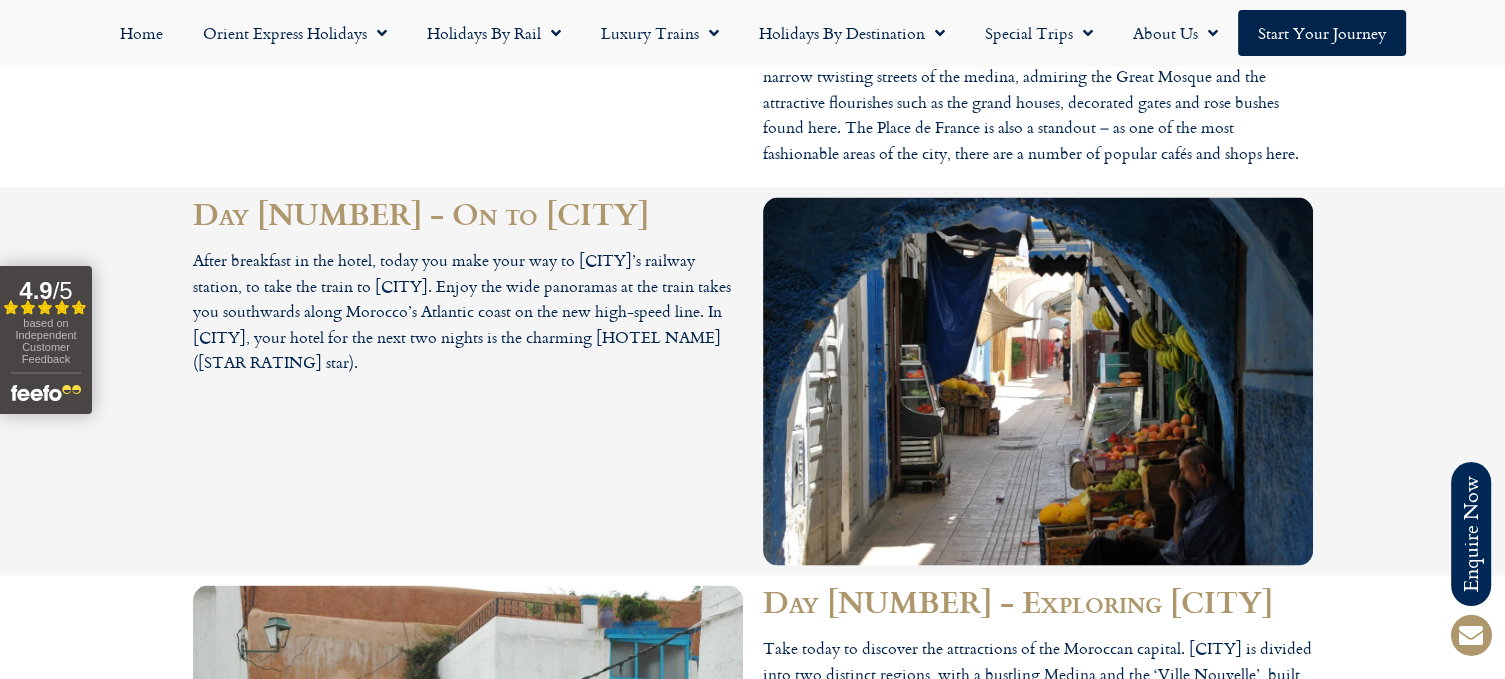 click on "After breakfast in the hotel, today you make your way to [CITY]’s railway station, to take the train to [CITY]. Enjoy the wide panoramas at the train takes you southwards along Morocco’s Atlantic coast on the new high-speed line. In [CITY], your hotel for the next two nights is the charming [HOTEL NAME] ([STAR RATING] star)." at bounding box center [468, 311] 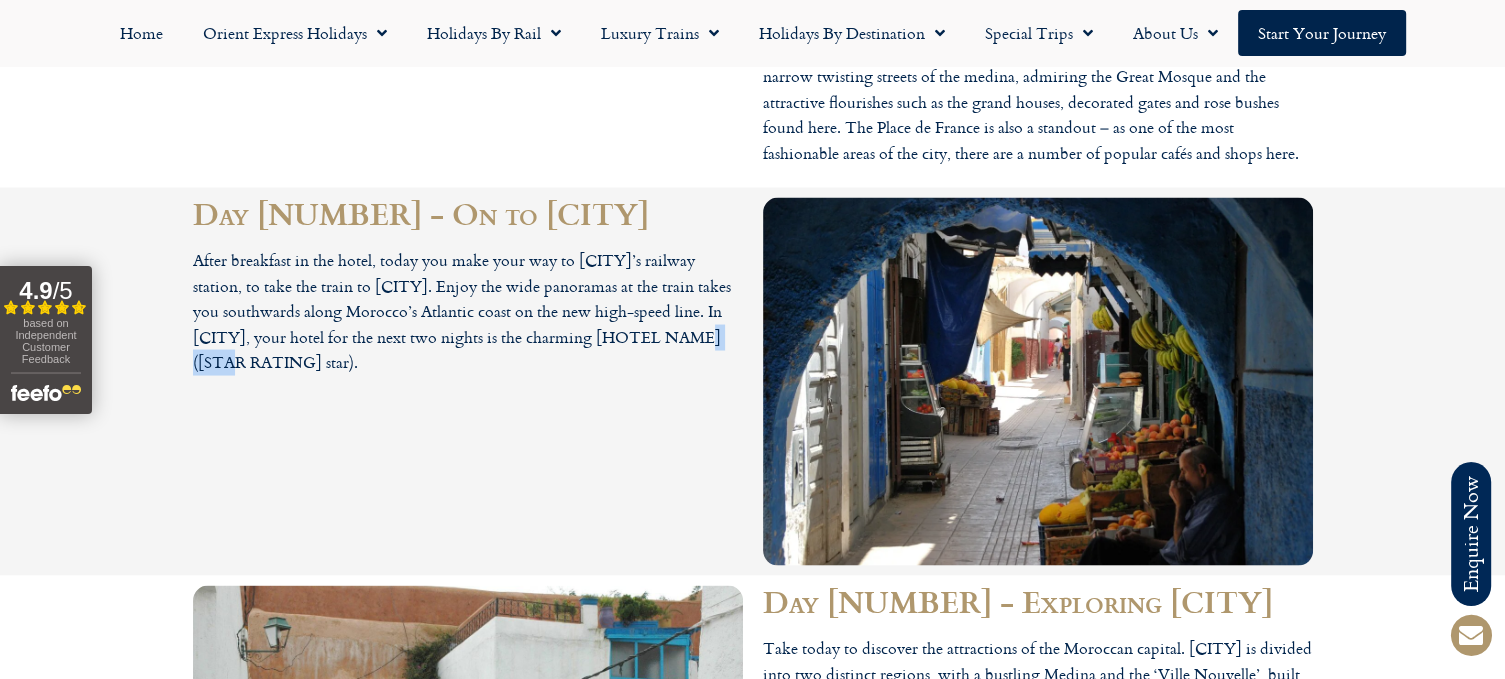 click on "After breakfast in the hotel, today you make your way to [CITY]’s railway station, to take the train to [CITY]. Enjoy the wide panoramas at the train takes you southwards along Morocco’s Atlantic coast on the new high-speed line. In [CITY], your hotel for the next two nights is the charming [HOTEL NAME] ([STAR RATING] star)." at bounding box center [468, 311] 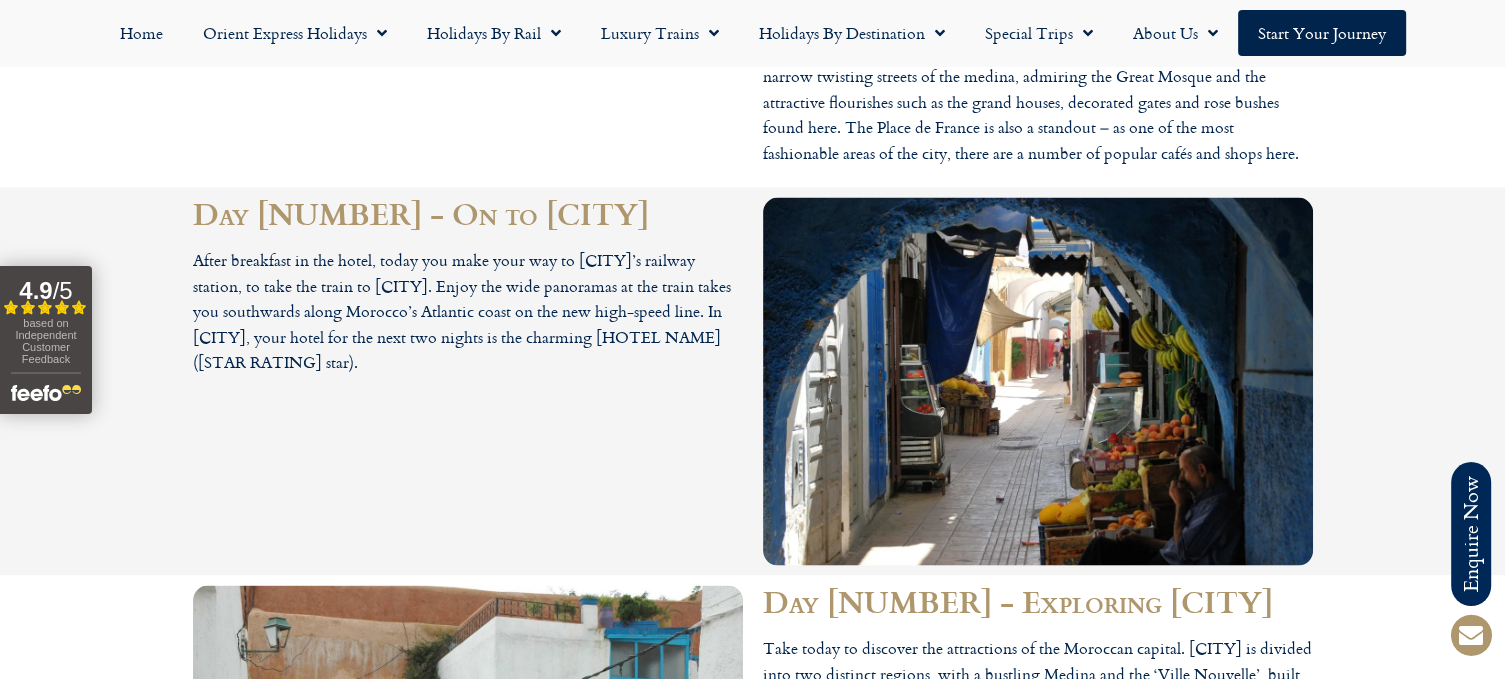 click on "After breakfast in the hotel, today you make your way to [CITY]’s railway station, to take the train to [CITY]. Enjoy the wide panoramas at the train takes you southwards along Morocco’s Atlantic coast on the new high-speed line. In [CITY], your hotel for the next two nights is the charming [HOTEL NAME] ([STAR RATING] star)." at bounding box center (468, 311) 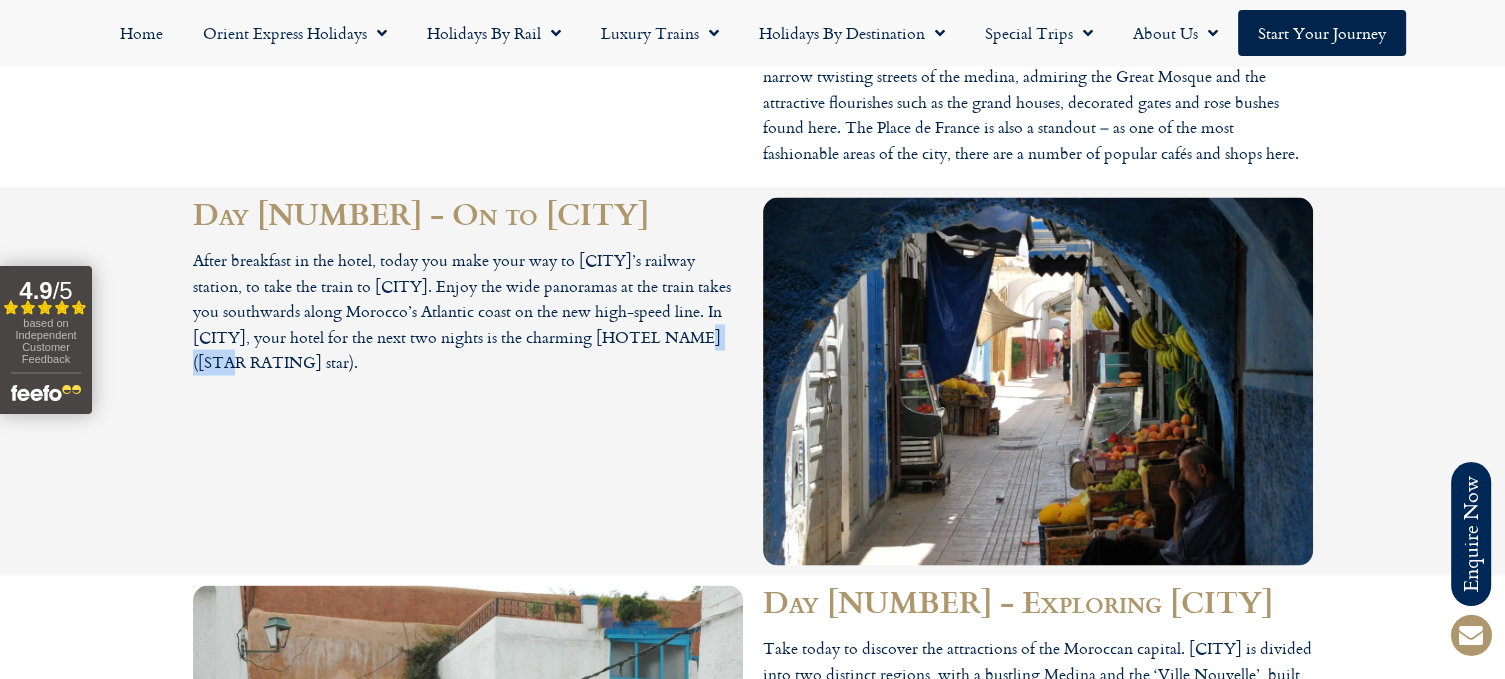 click on "After breakfast in the hotel, today you make your way to [CITY]’s railway station, to take the train to [CITY]. Enjoy the wide panoramas at the train takes you southwards along Morocco’s Atlantic coast on the new high-speed line. In [CITY], your hotel for the next two nights is the charming [HOTEL NAME] ([STAR RATING] star)." at bounding box center (468, 311) 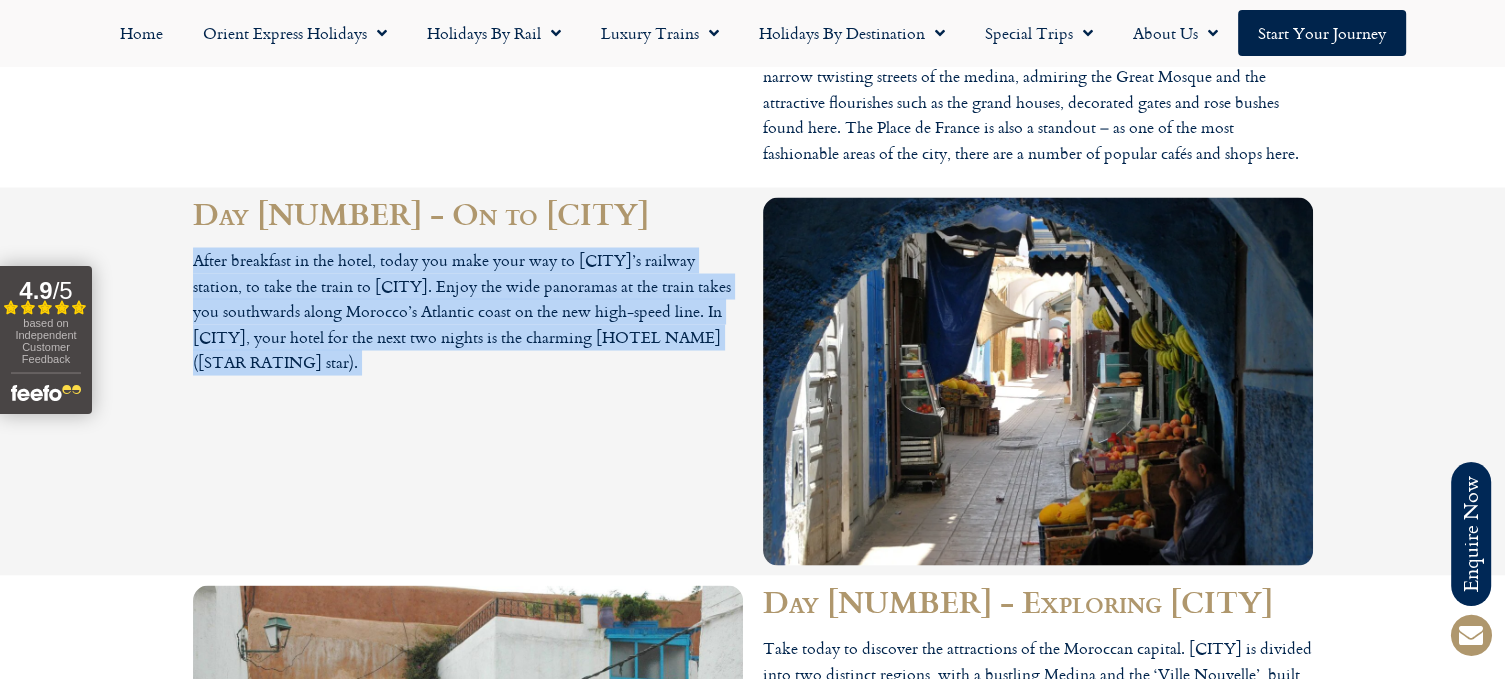 click on "After breakfast in the hotel, today you make your way to [CITY]’s railway station, to take the train to [CITY]. Enjoy the wide panoramas at the train takes you southwards along Morocco’s Atlantic coast on the new high-speed line. In [CITY], your hotel for the next two nights is the charming [HOTEL NAME] ([STAR RATING] star)." at bounding box center (468, 311) 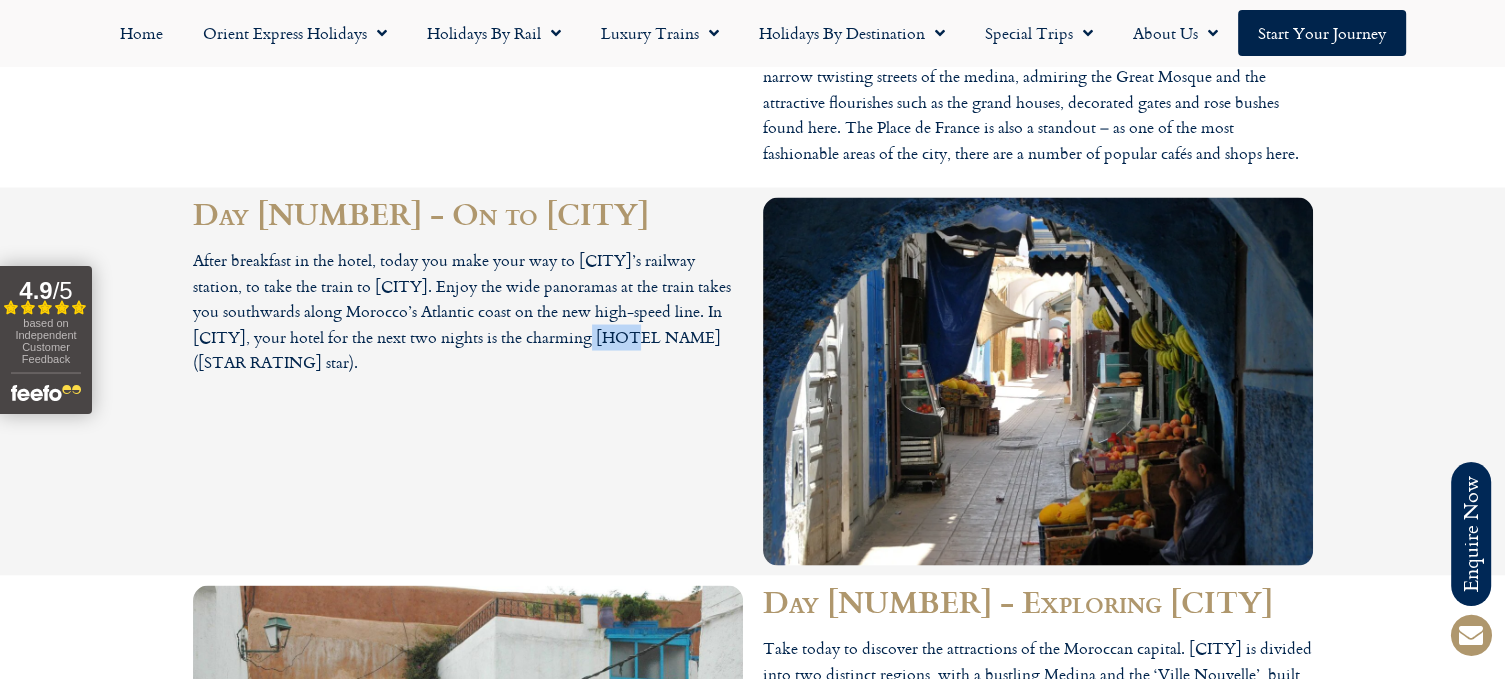 click on "After breakfast in the hotel, today you make your way to [CITY]’s railway station, to take the train to [CITY]. Enjoy the wide panoramas at the train takes you southwards along Morocco’s Atlantic coast on the new high-speed line. In [CITY], your hotel for the next two nights is the charming [HOTEL NAME] ([STAR RATING] star)." at bounding box center [468, 311] 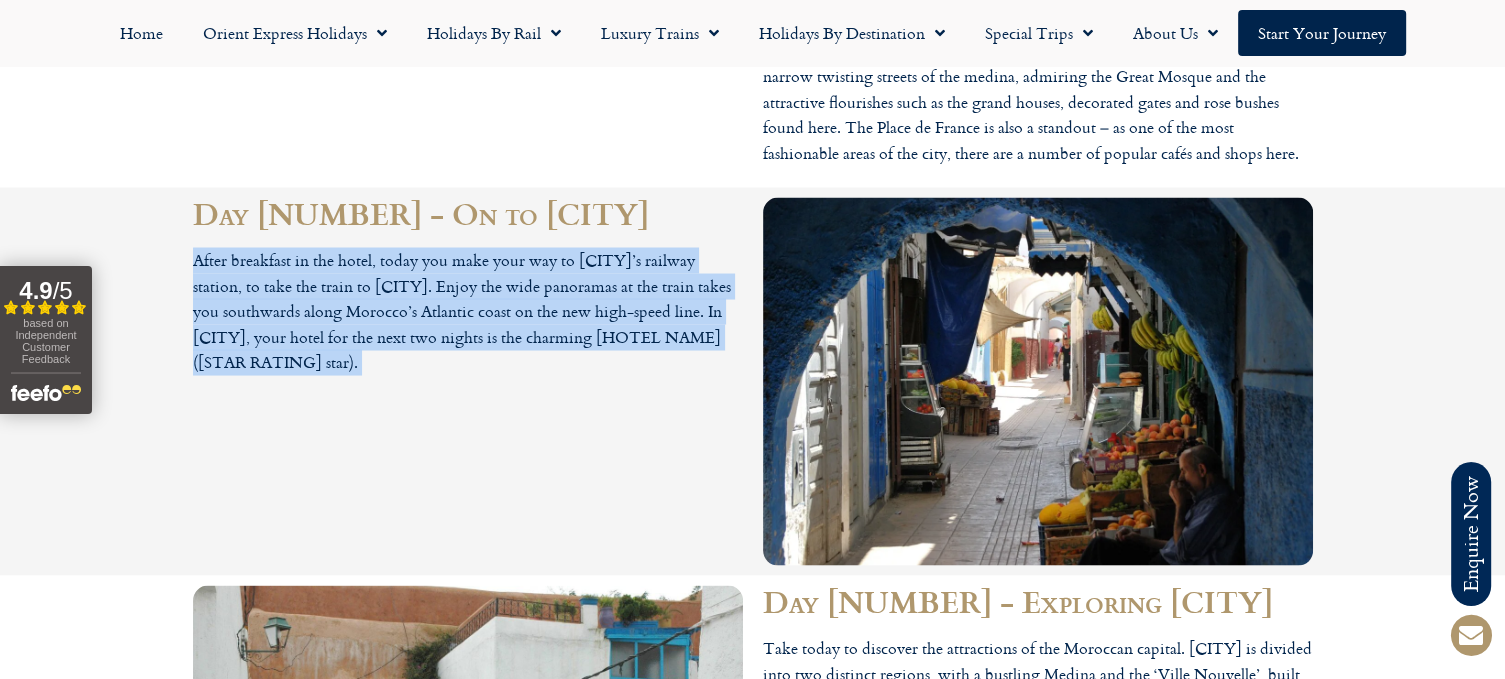 click on "After breakfast in the hotel, today you make your way to [CITY]’s railway station, to take the train to [CITY]. Enjoy the wide panoramas at the train takes you southwards along Morocco’s Atlantic coast on the new high-speed line. In [CITY], your hotel for the next two nights is the charming [HOTEL NAME] ([STAR RATING] star)." at bounding box center (468, 311) 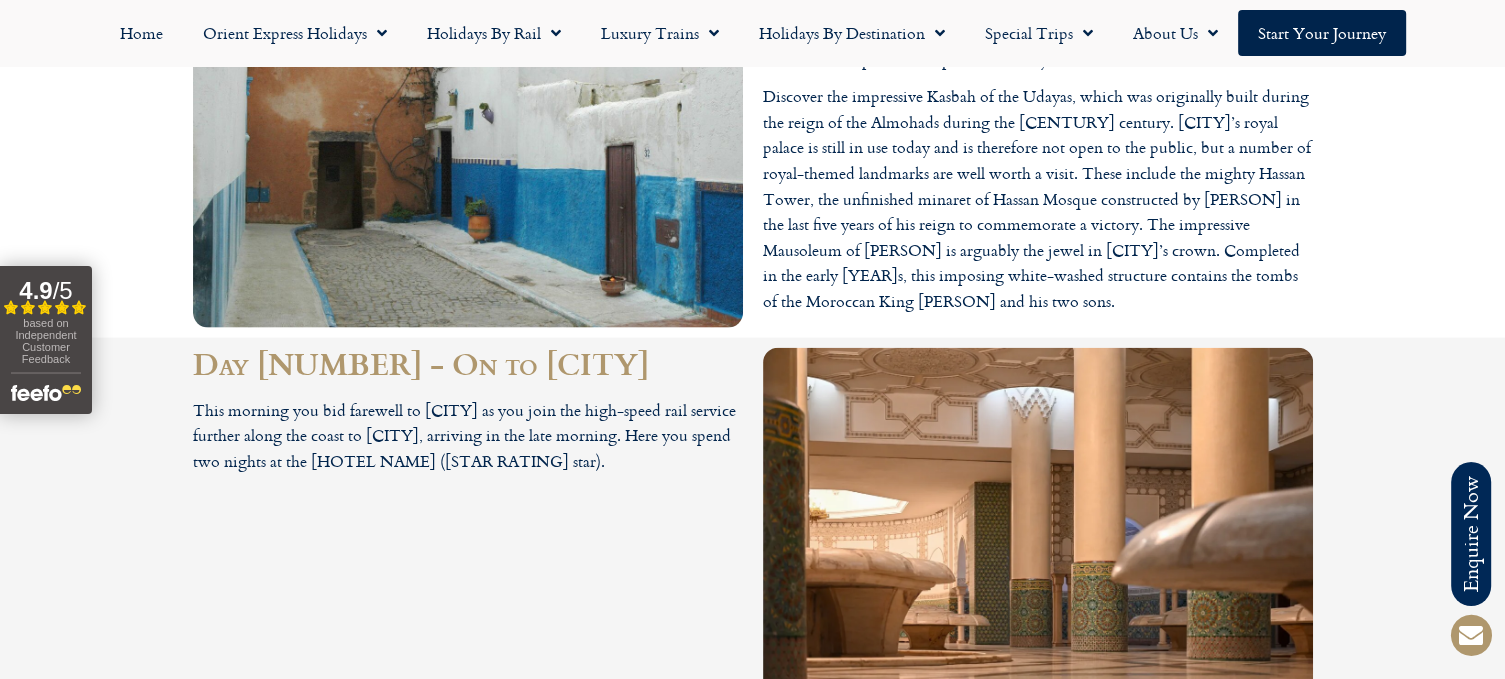 scroll, scrollTop: 4400, scrollLeft: 0, axis: vertical 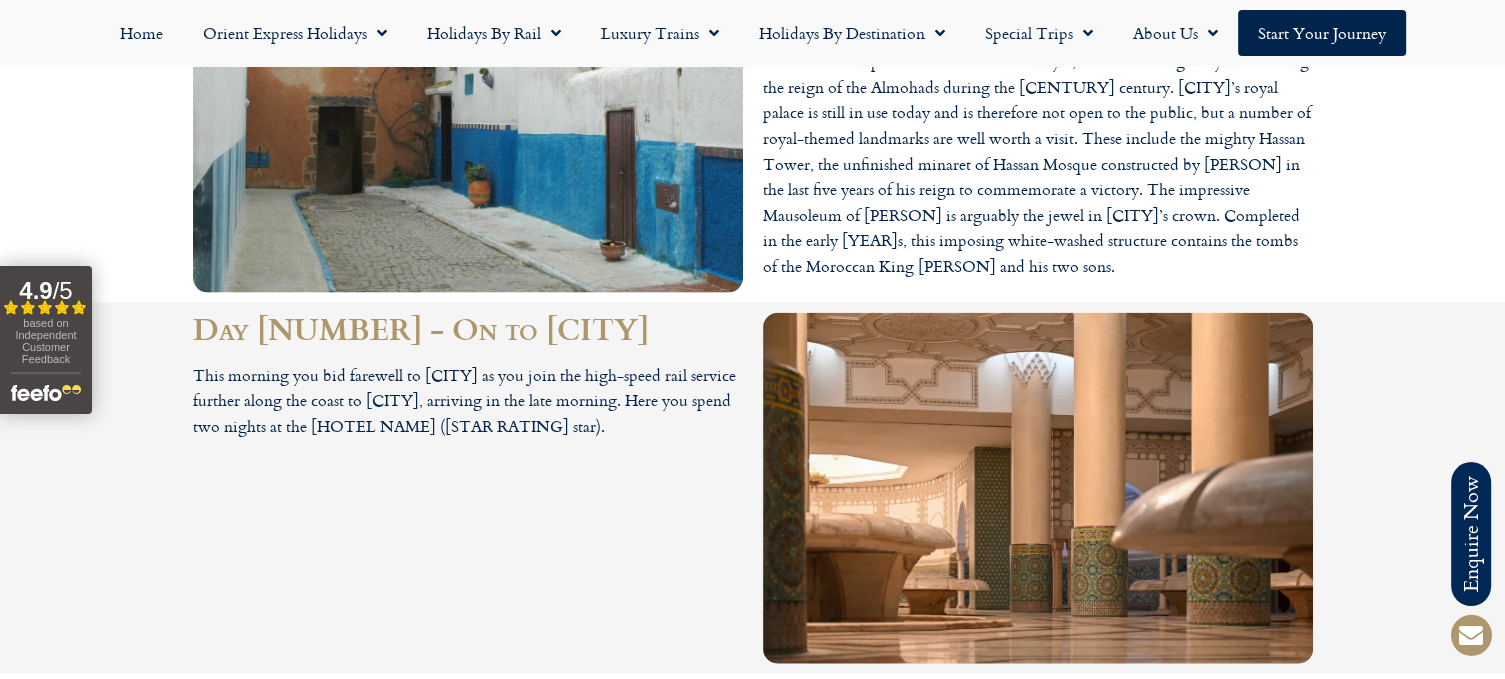click on "This morning you bid farewell to [CITY] as you join the high-speed rail service further along the coast to [CITY], arriving in the late morning. Here you spend two nights at the [HOTEL NAME] ([STAR RATING] star)." at bounding box center [468, 401] 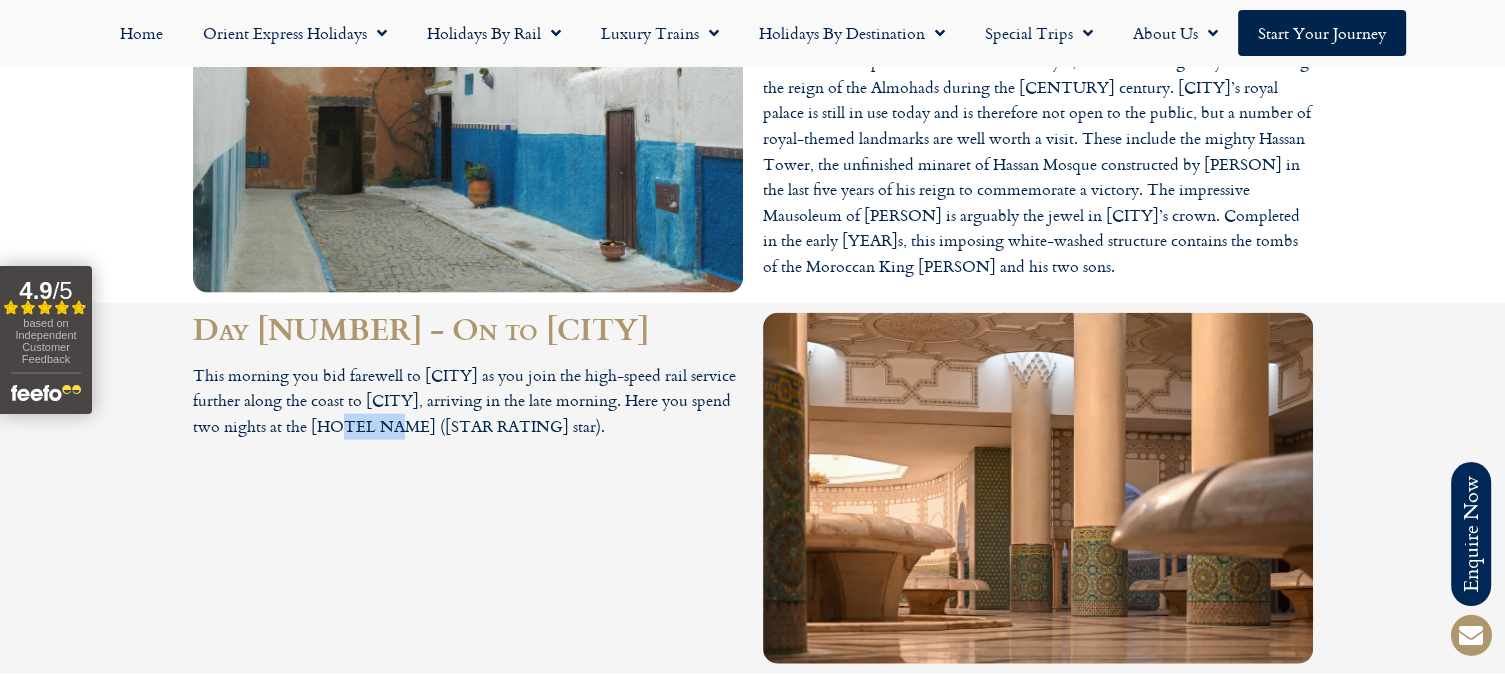 click on "This morning you bid farewell to [CITY] as you join the high-speed rail service further along the coast to [CITY], arriving in the late morning. Here you spend two nights at the [HOTEL NAME] ([STAR RATING] star)." at bounding box center [468, 401] 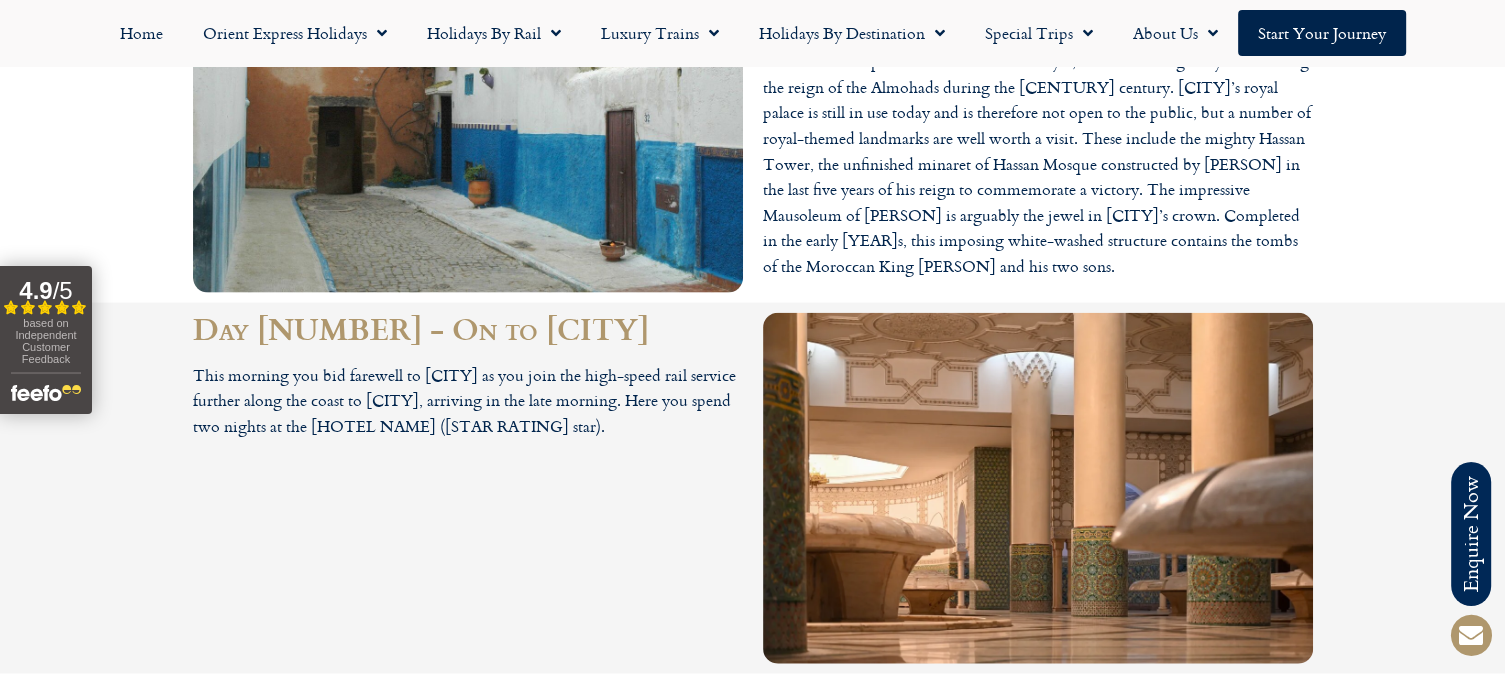 drag, startPoint x: 434, startPoint y: 408, endPoint x: 450, endPoint y: 403, distance: 16.763054 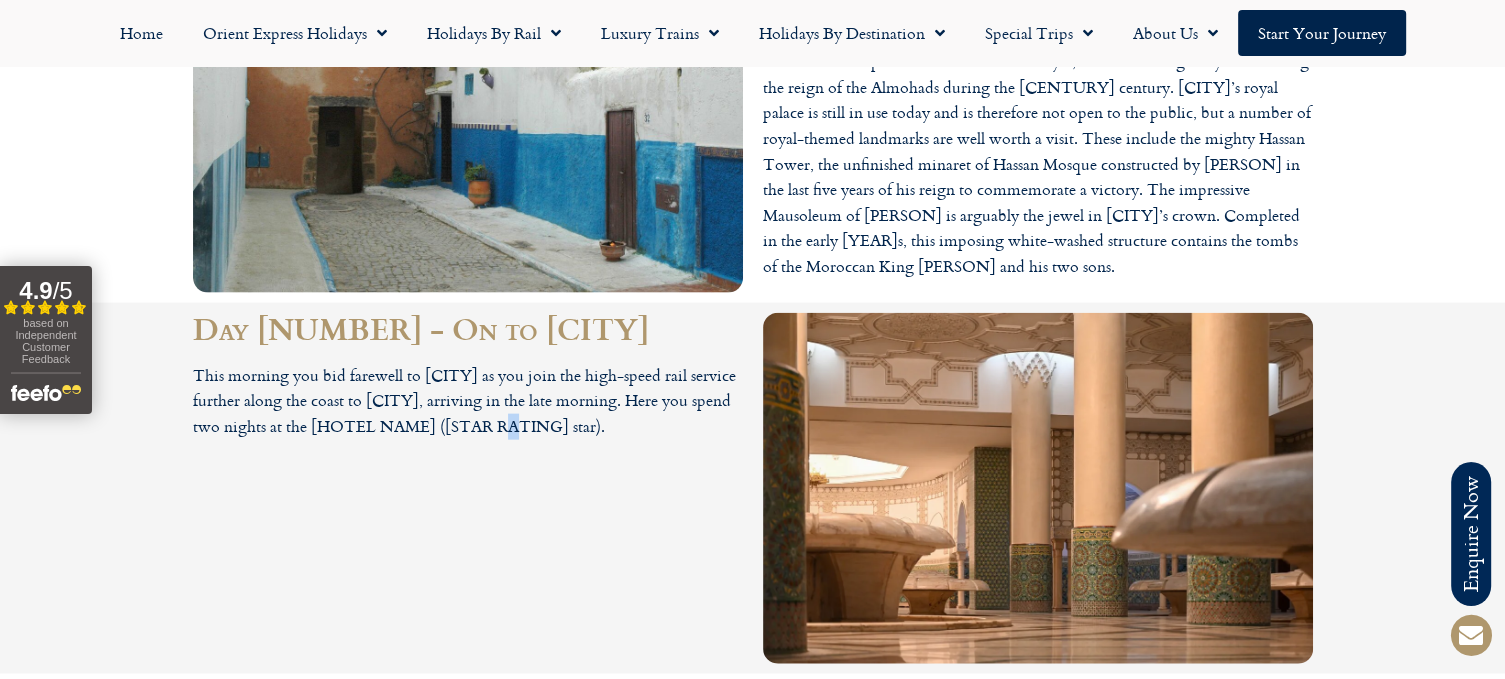click on "This morning you bid farewell to [CITY] as you join the high-speed rail service further along the coast to [CITY], arriving in the late morning. Here you spend two nights at the [HOTEL NAME] ([STAR RATING] star)." at bounding box center (468, 401) 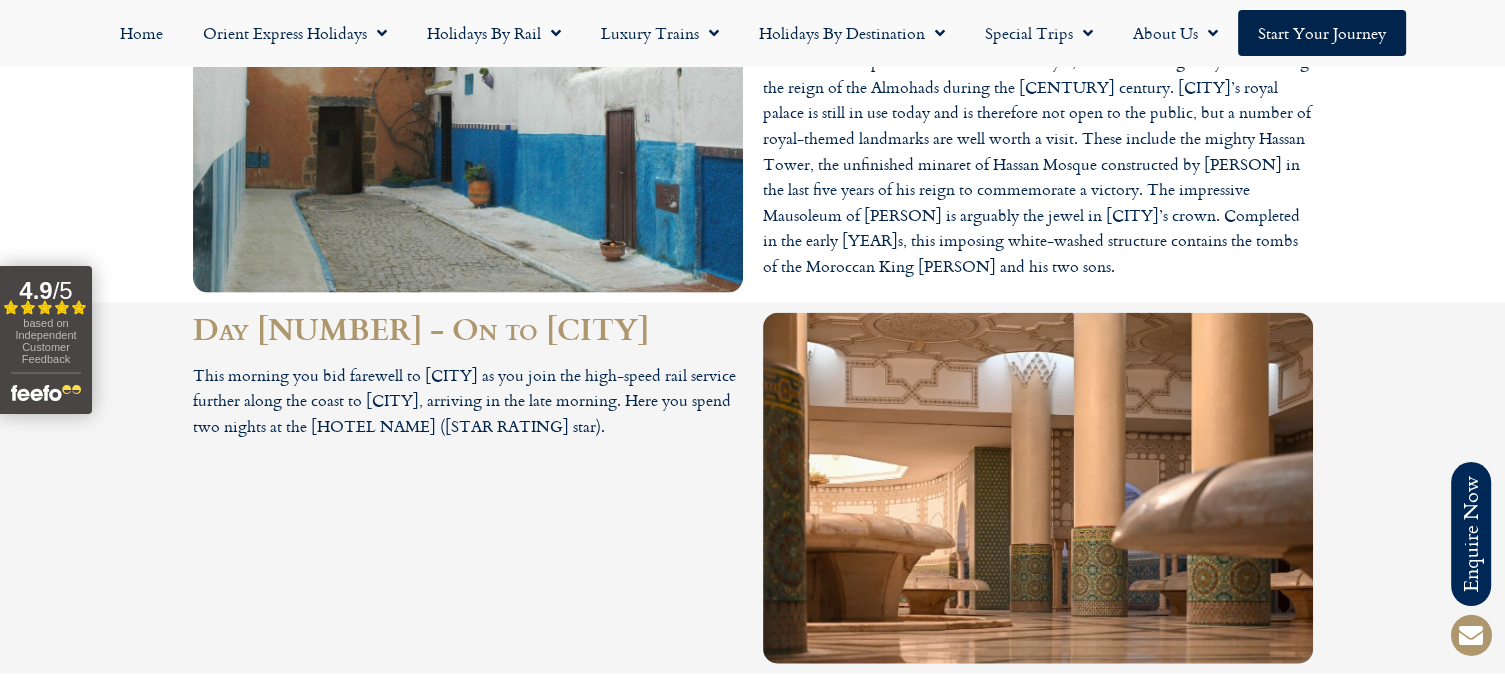 click on "This morning you bid farewell to [CITY] as you join the high-speed rail service further along the coast to [CITY], arriving in the late morning. Here you spend two nights at the [HOTEL NAME] ([STAR RATING] star)." at bounding box center (468, 401) 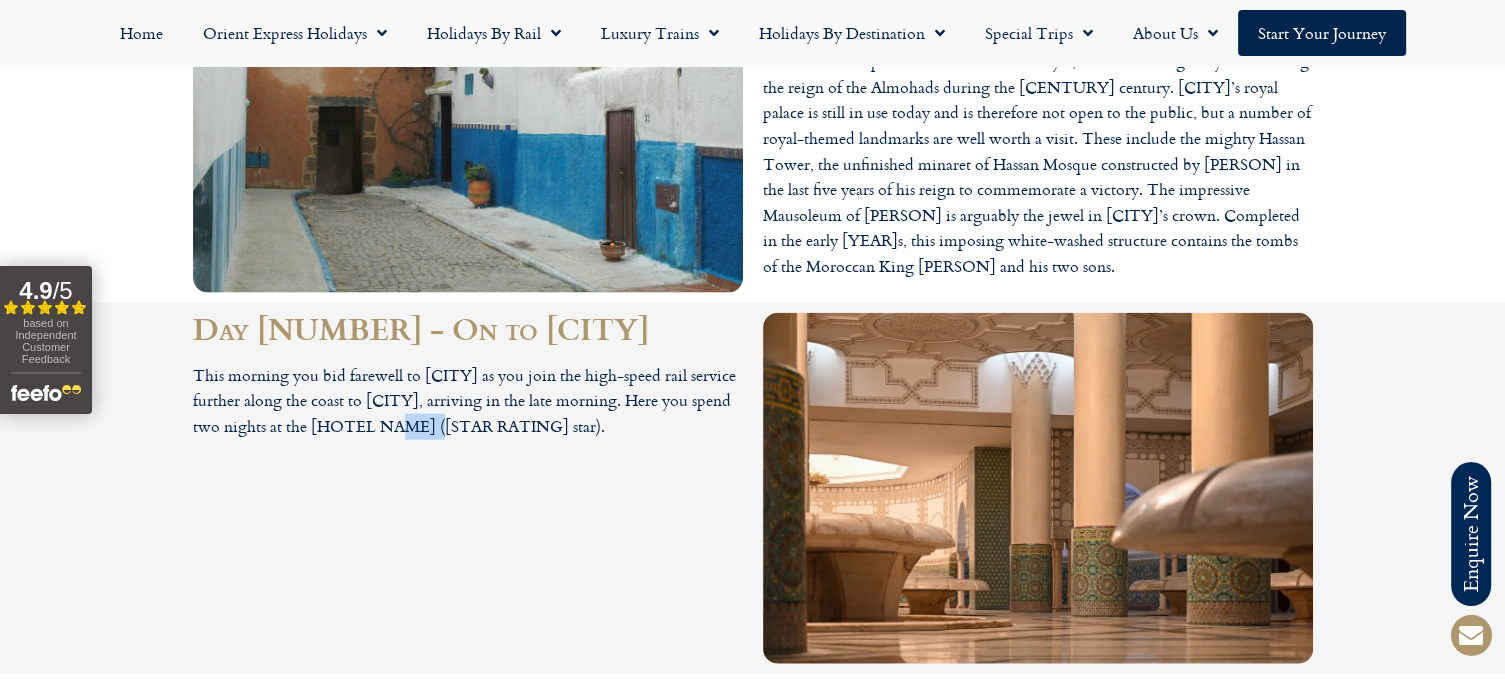 click on "This morning you bid farewell to [CITY] as you join the high-speed rail service further along the coast to [CITY], arriving in the late morning. Here you spend two nights at the [HOTEL NAME] ([STAR RATING] star)." at bounding box center (468, 401) 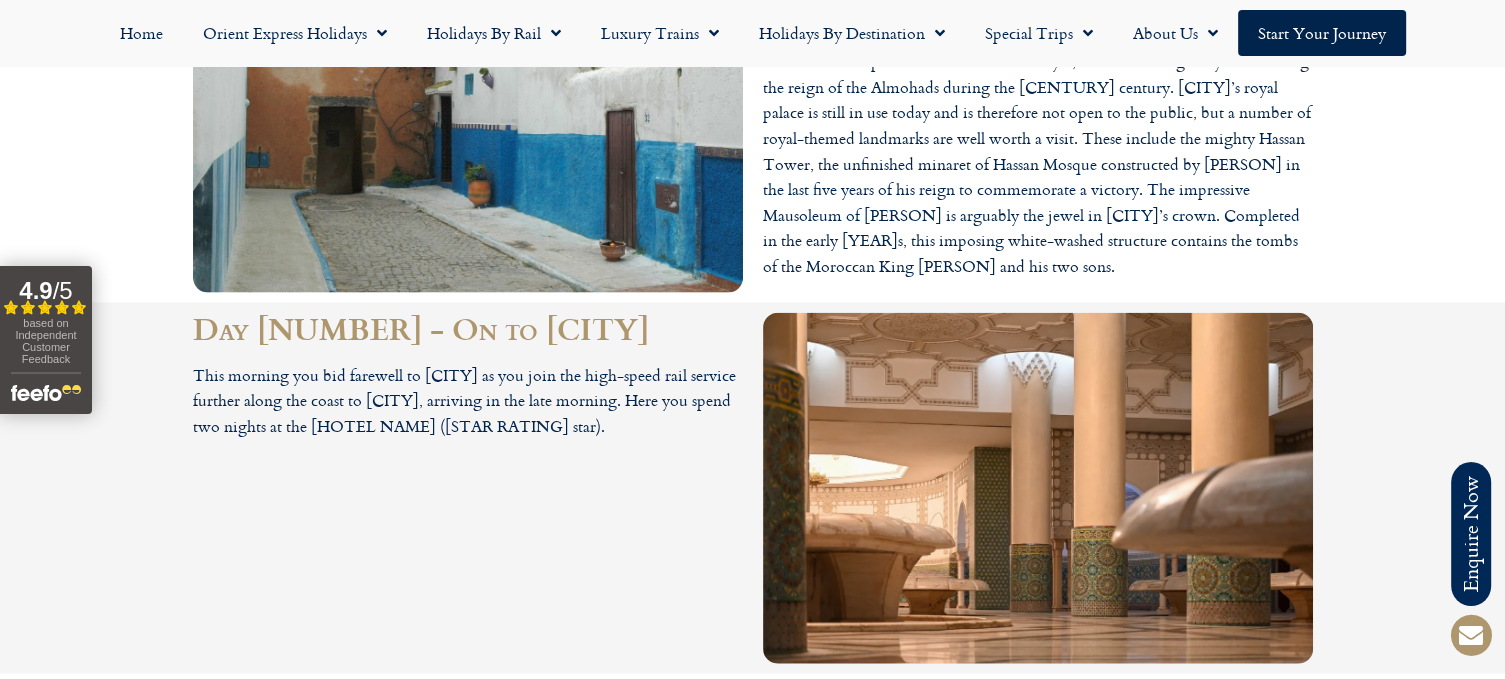 click on "This morning you bid farewell to [CITY] as you join the high-speed rail service further along the coast to [CITY], arriving in the late morning. Here you spend two nights at the [HOTEL NAME] ([STAR RATING] star)." at bounding box center (468, 401) 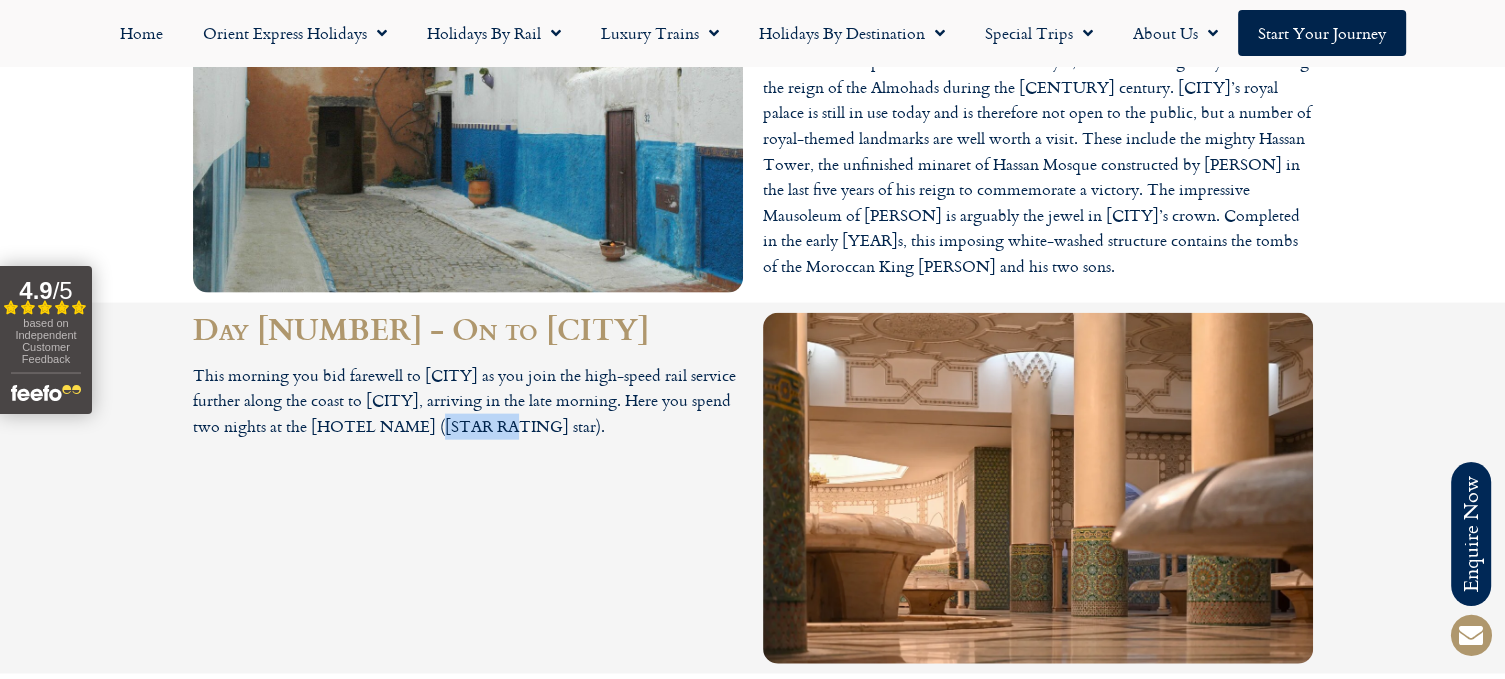 click on "This morning you bid farewell to [CITY] as you join the high-speed rail service further along the coast to [CITY], arriving in the late morning. Here you spend two nights at the [HOTEL NAME] ([STAR RATING] star)." at bounding box center [468, 401] 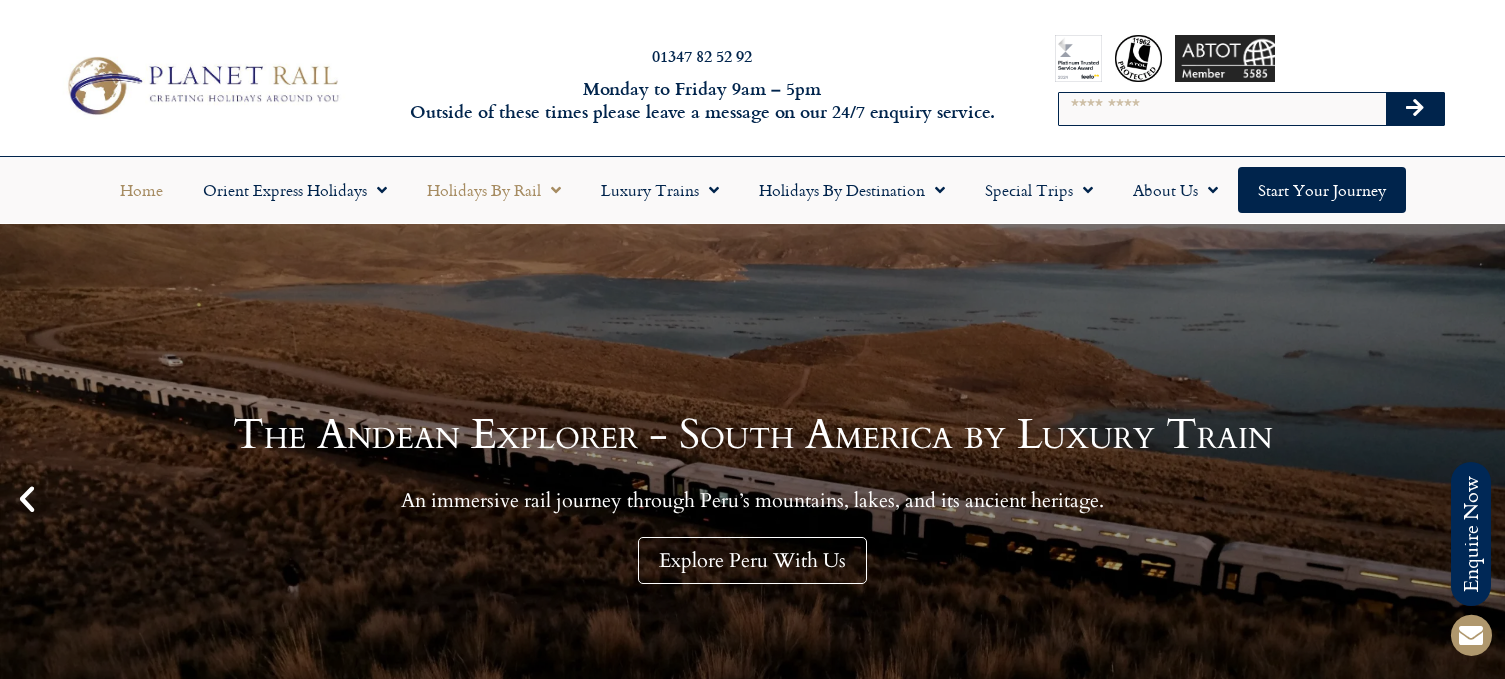 scroll, scrollTop: 0, scrollLeft: 0, axis: both 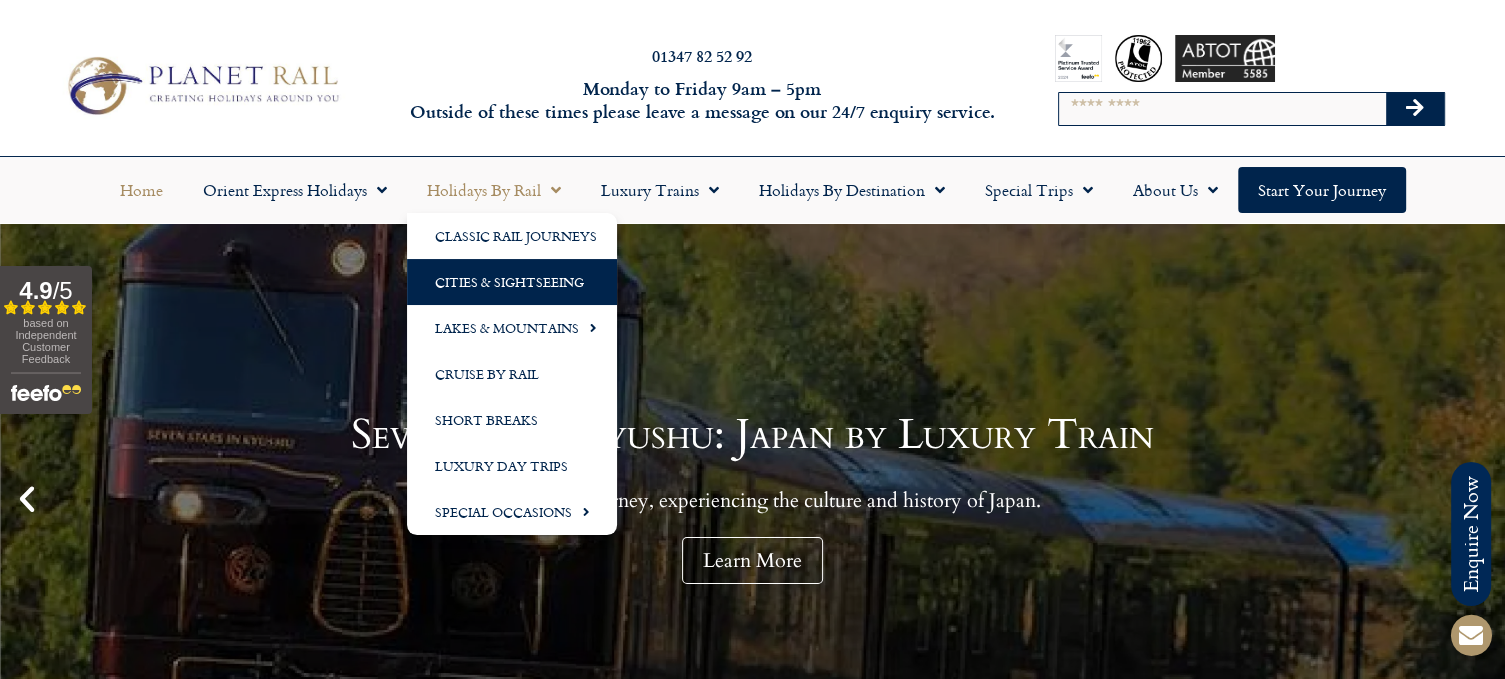 click on "Cities & Sightseeing" 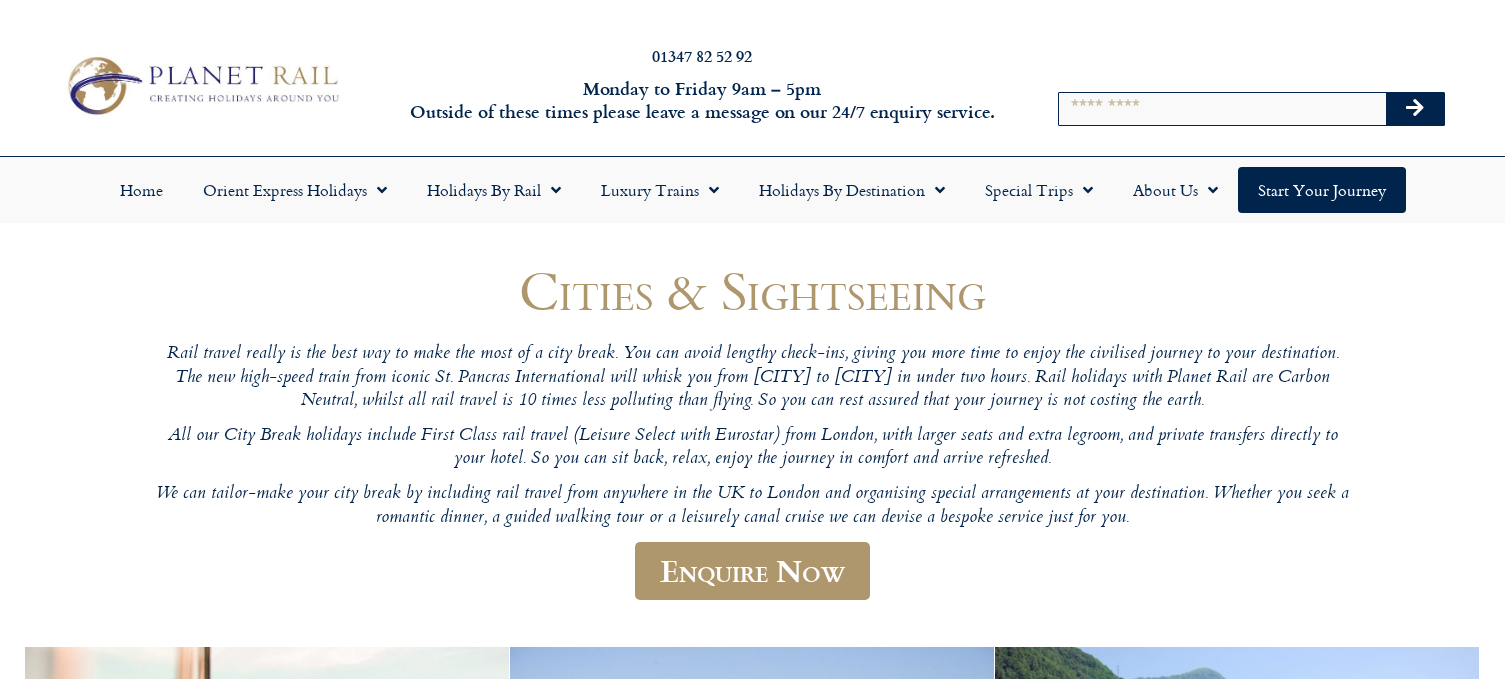 scroll, scrollTop: 0, scrollLeft: 0, axis: both 